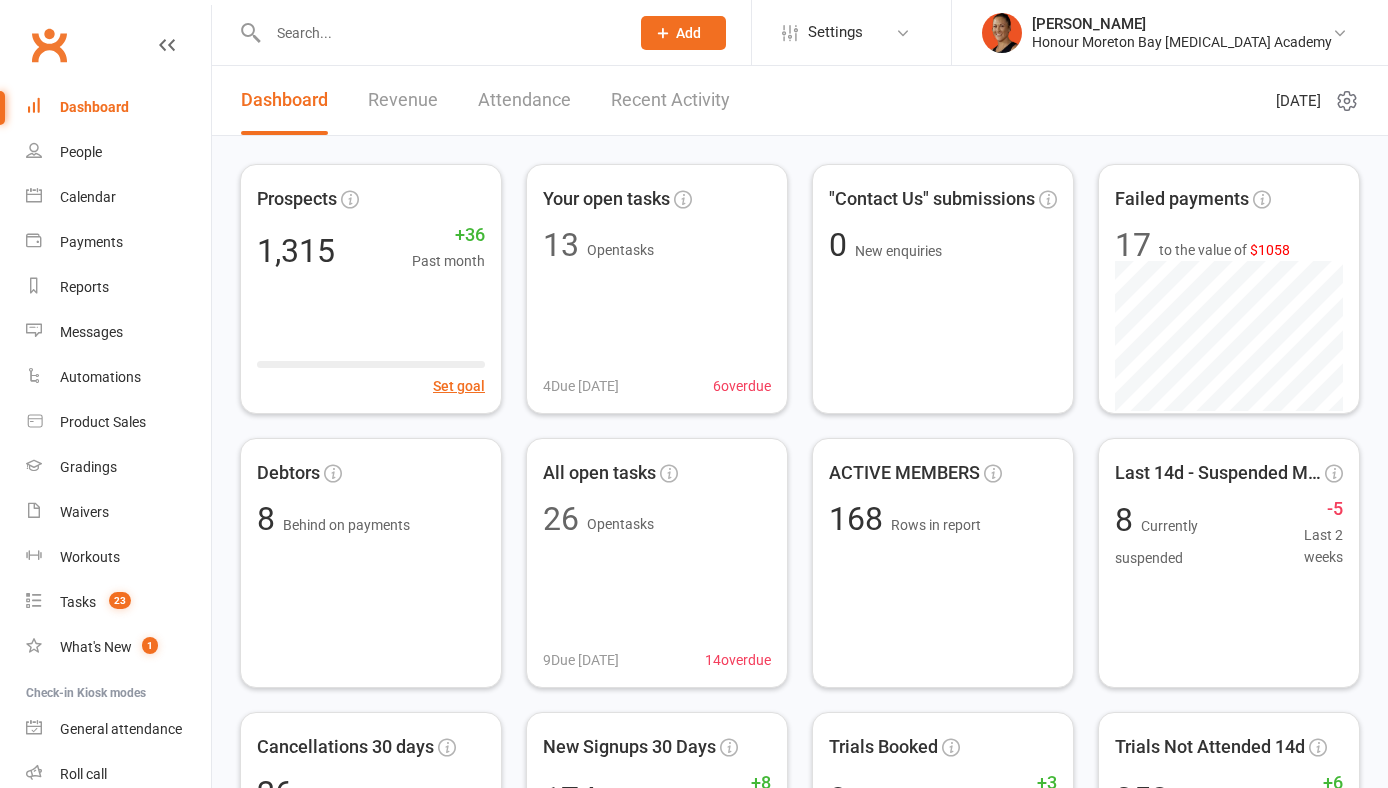 scroll, scrollTop: 0, scrollLeft: 0, axis: both 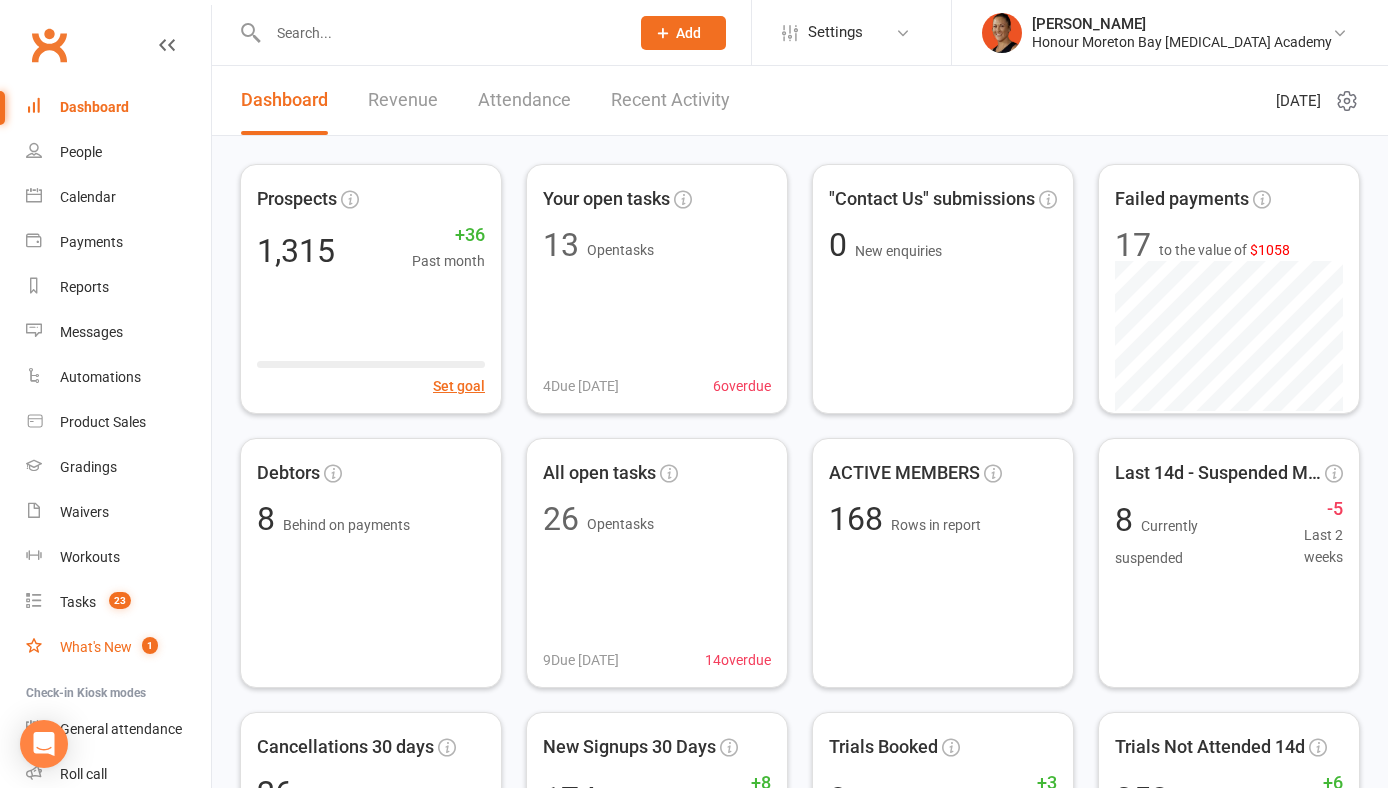 click on "What's New 1" at bounding box center (118, 647) 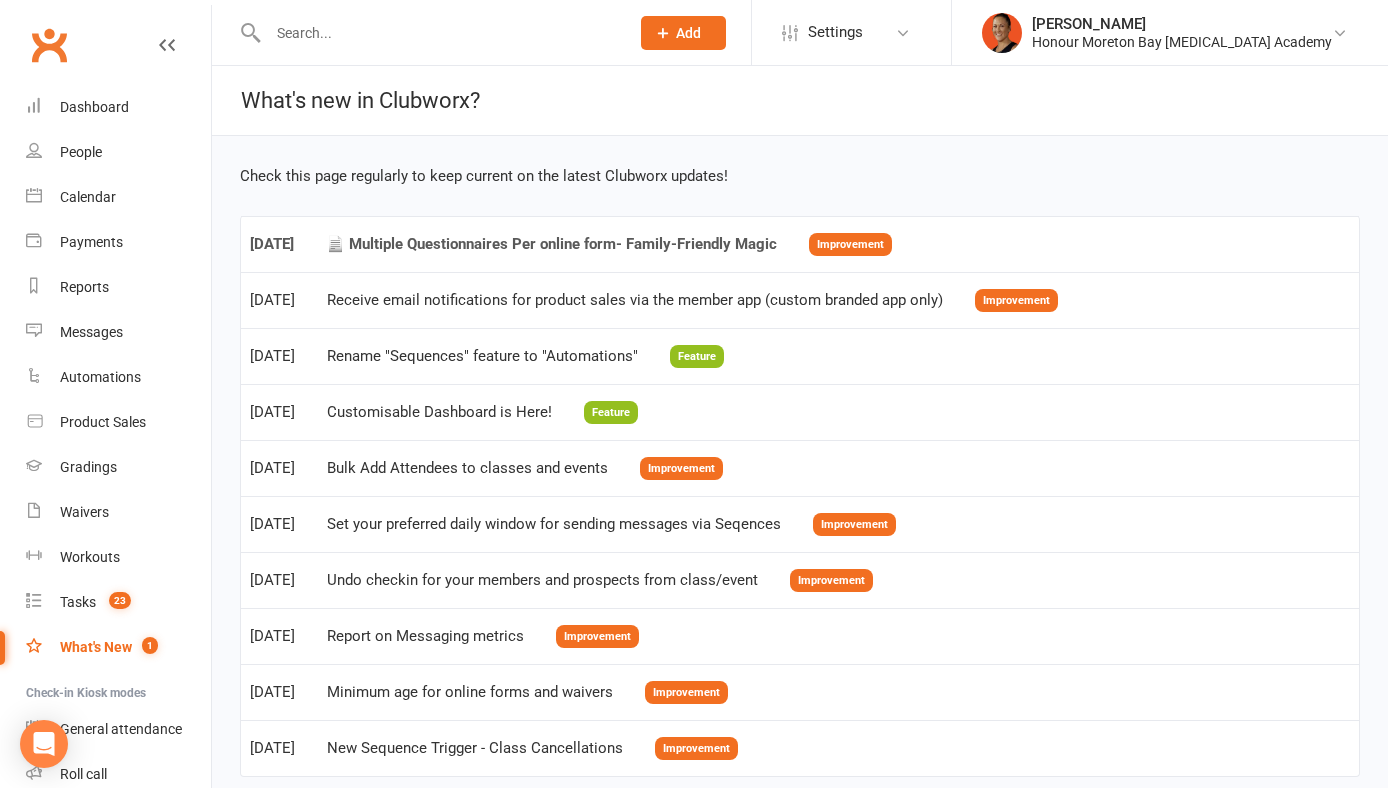 click on "📄 Multiple Questionnaires Per online form-  Family-Friendly Magic" at bounding box center [551, 244] 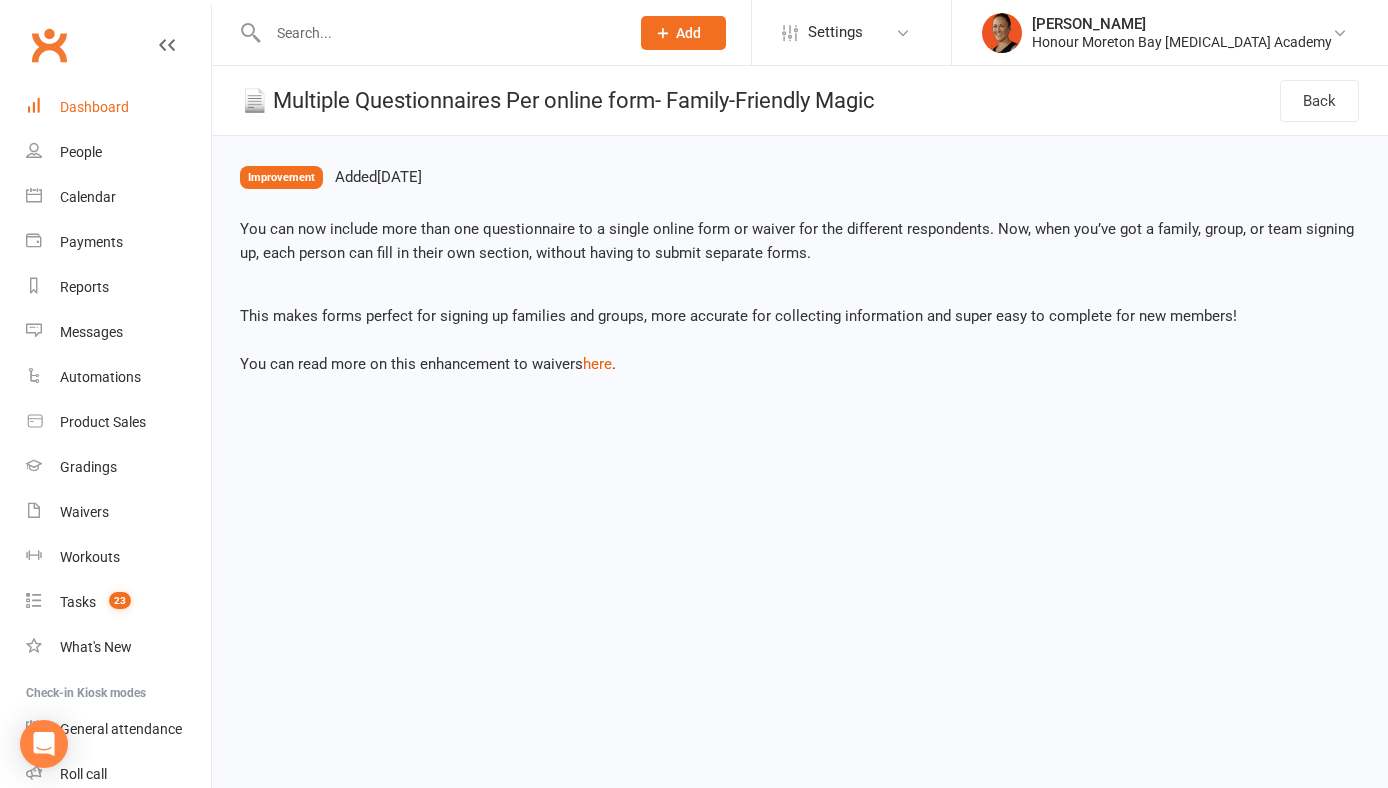 click on "Dashboard" at bounding box center [118, 107] 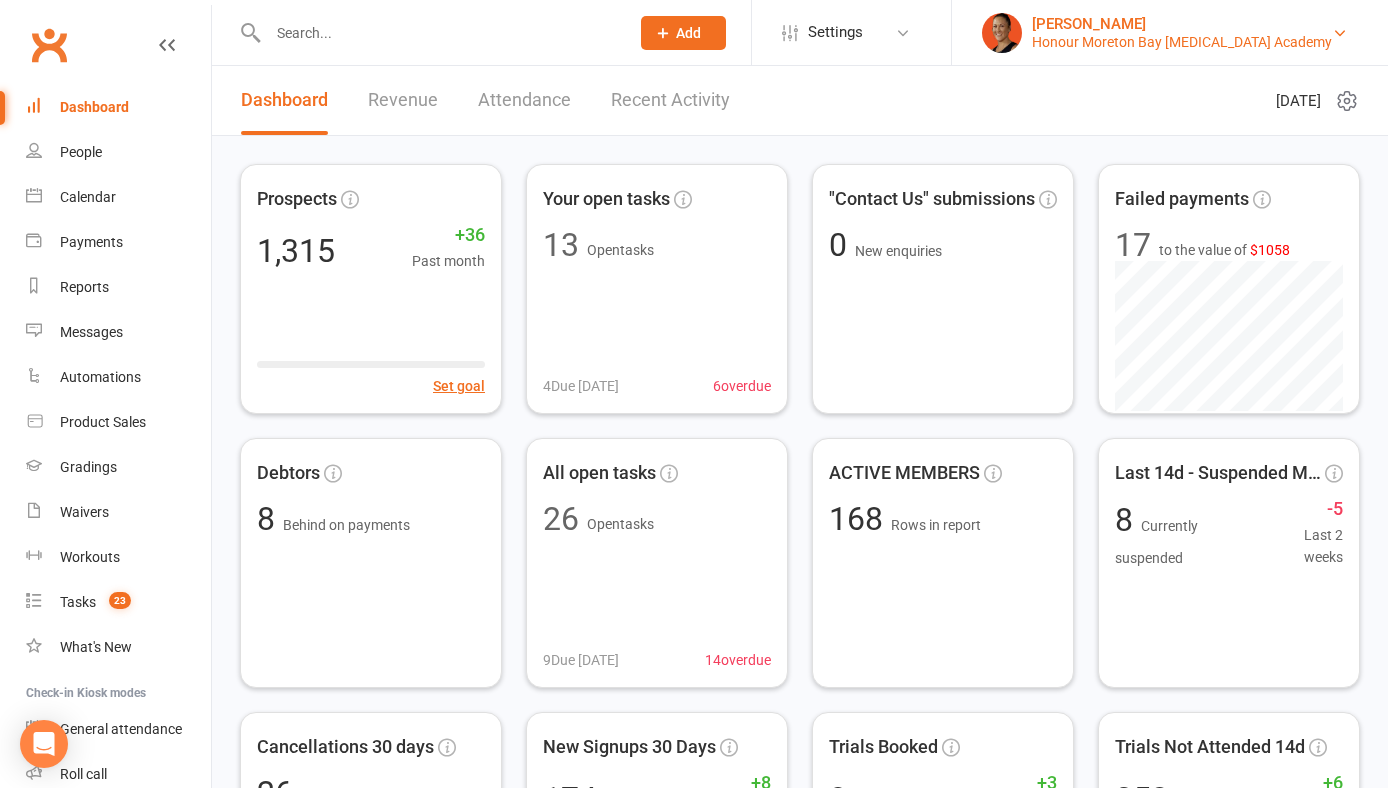 click on "[PERSON_NAME]" at bounding box center (1182, 24) 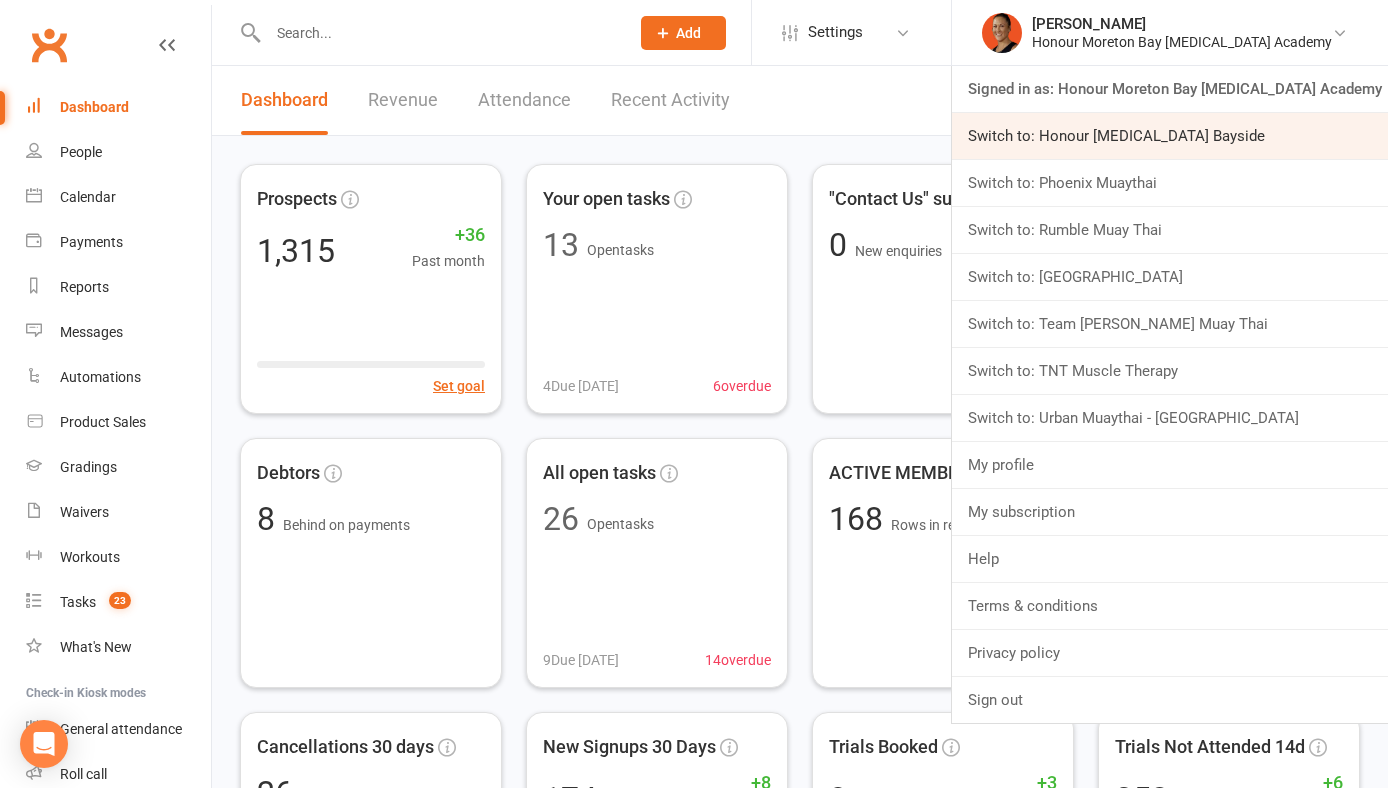 click on "Switch to: Honour [MEDICAL_DATA] Bayside" at bounding box center (1170, 136) 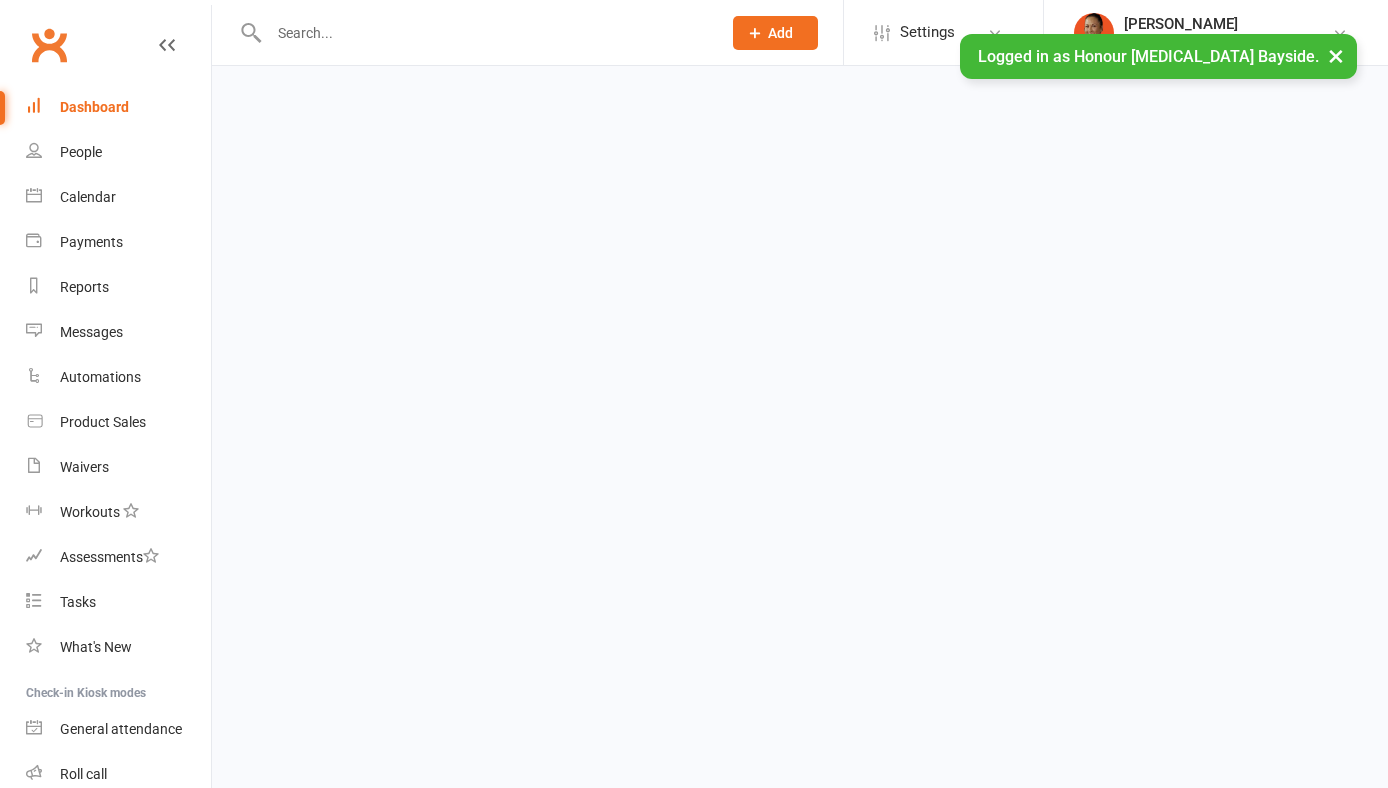 scroll, scrollTop: 0, scrollLeft: 0, axis: both 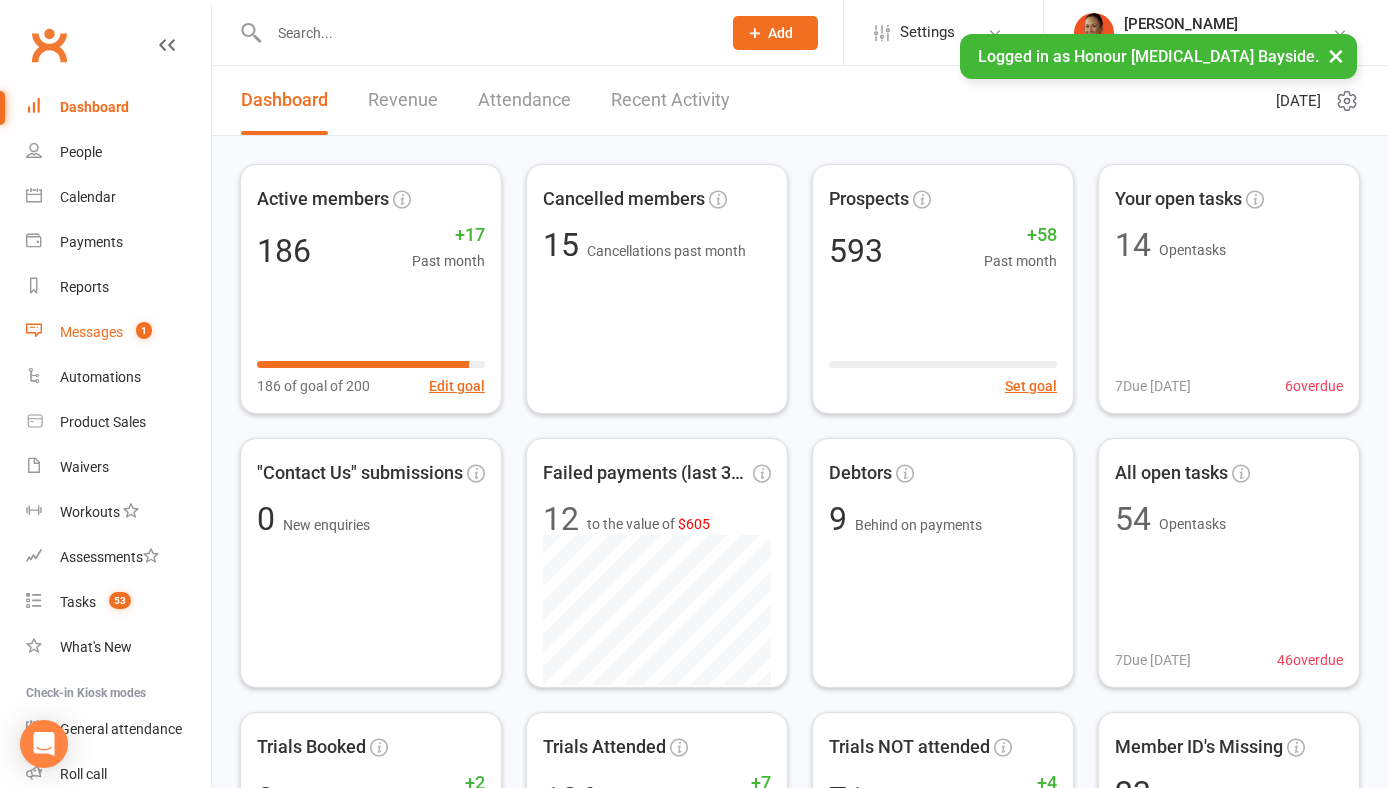 click on "Messages   1" at bounding box center [118, 332] 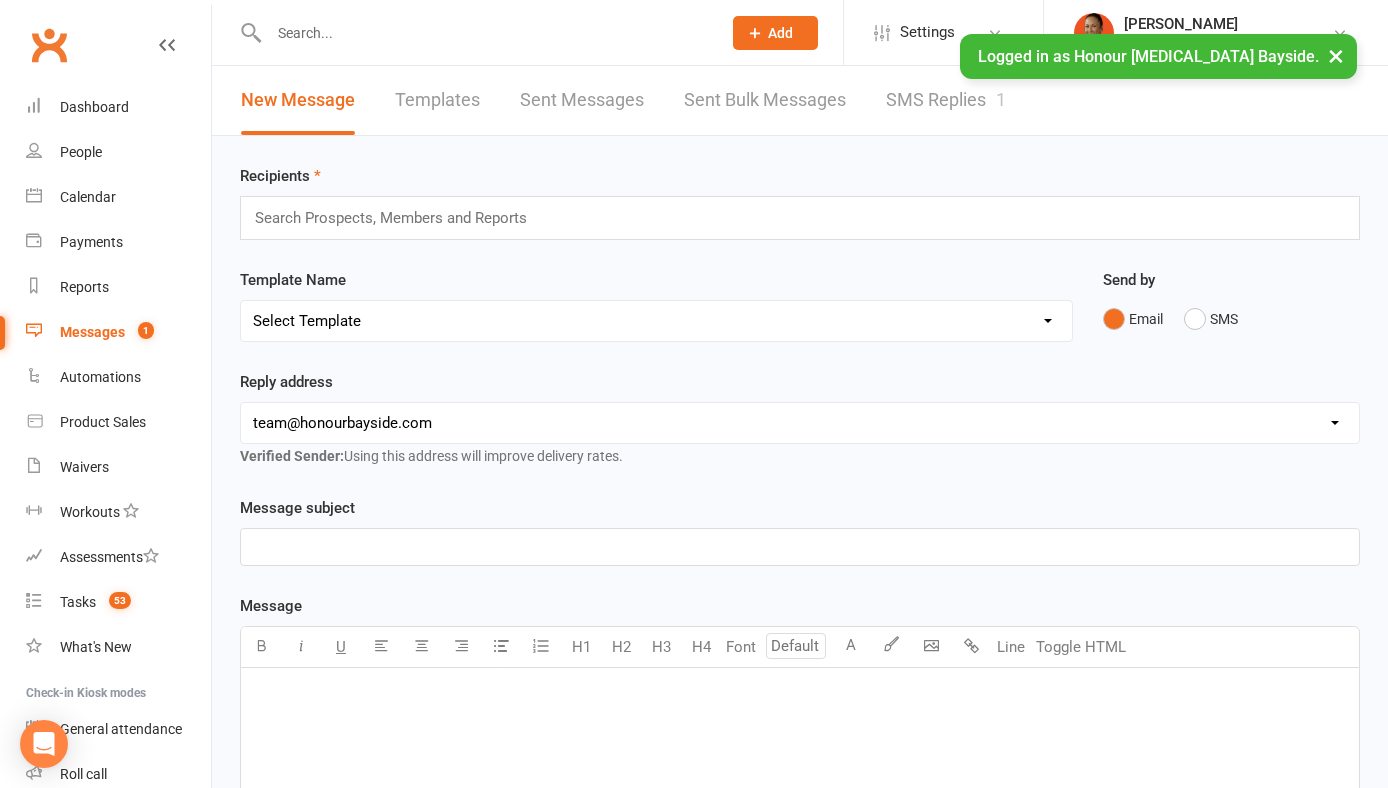 click on "SMS Replies  1" at bounding box center (946, 100) 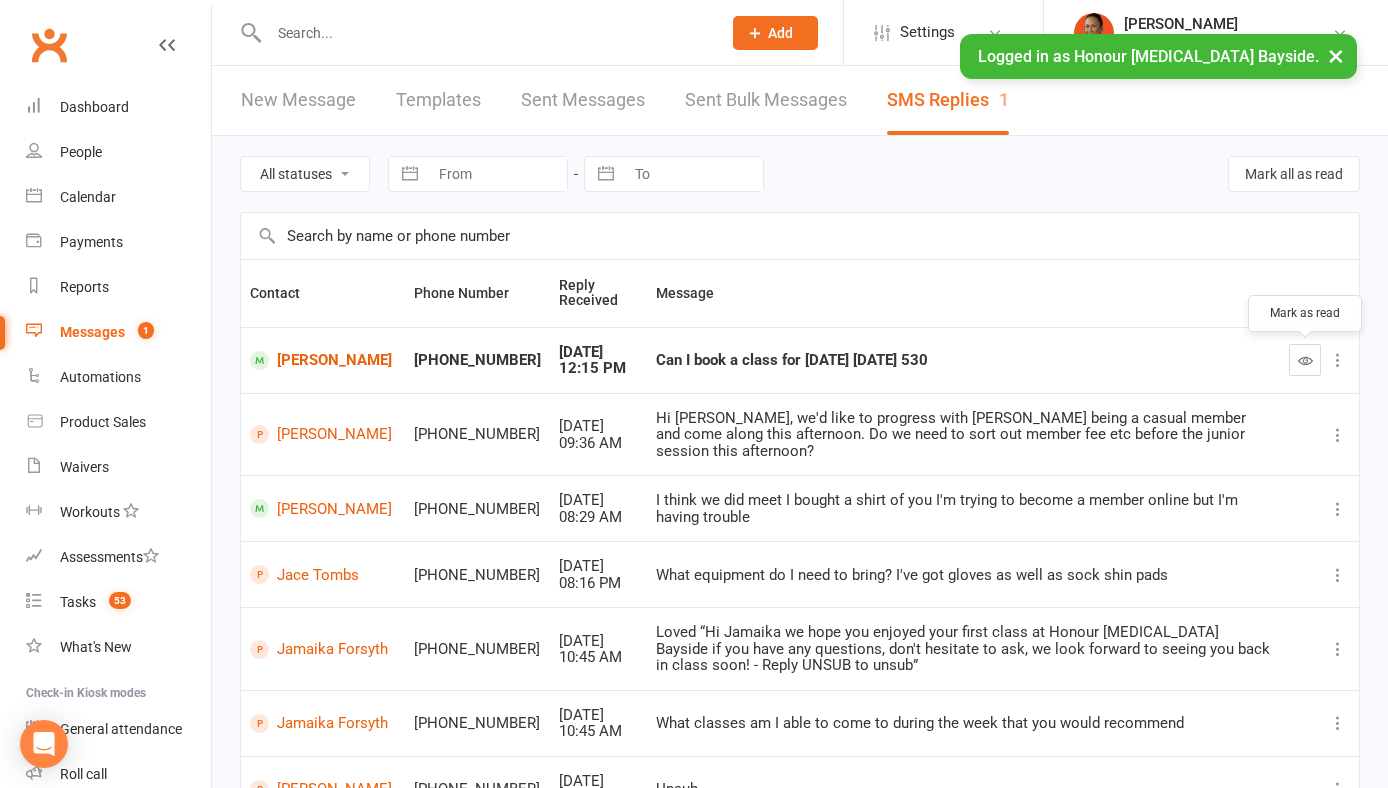 click at bounding box center (1305, 360) 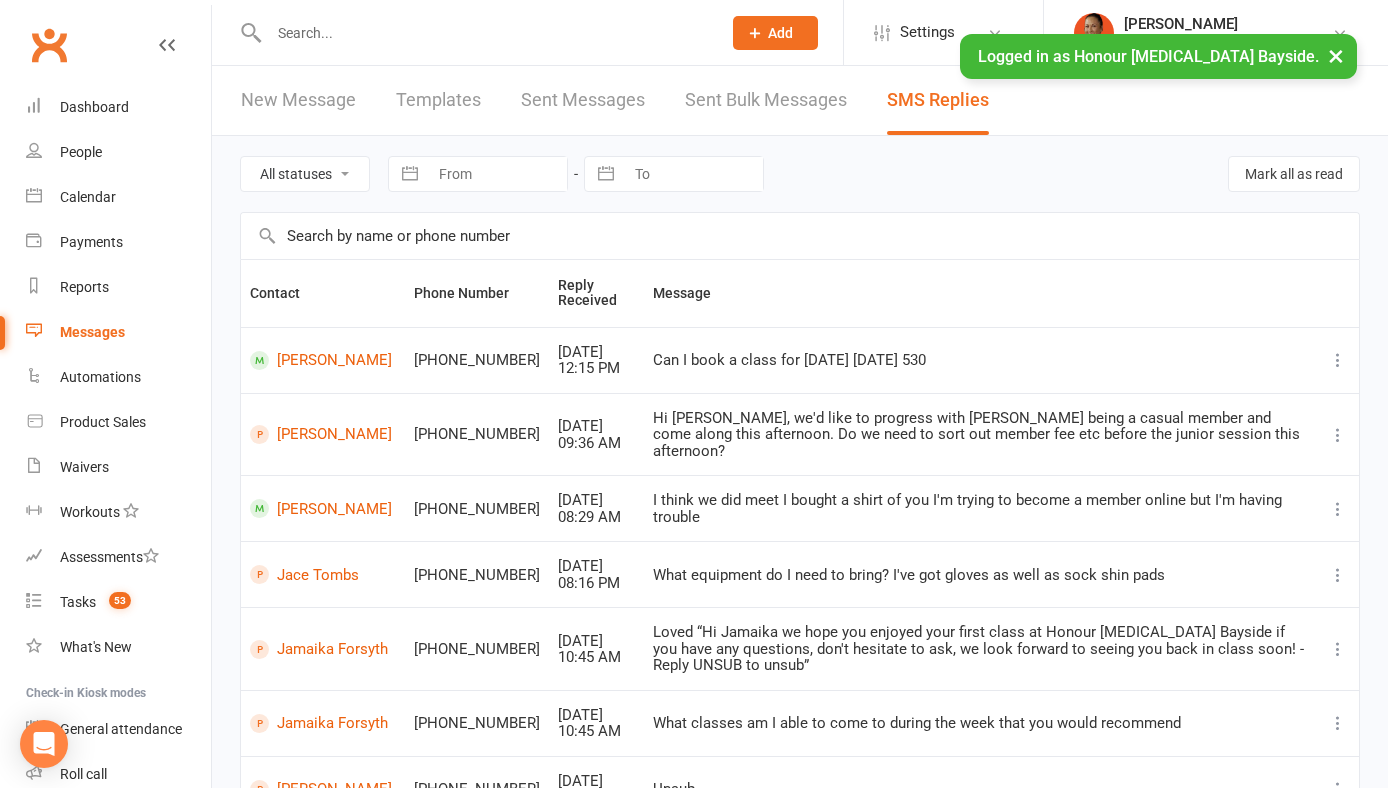 click on "Lacen rogers" at bounding box center [323, 360] 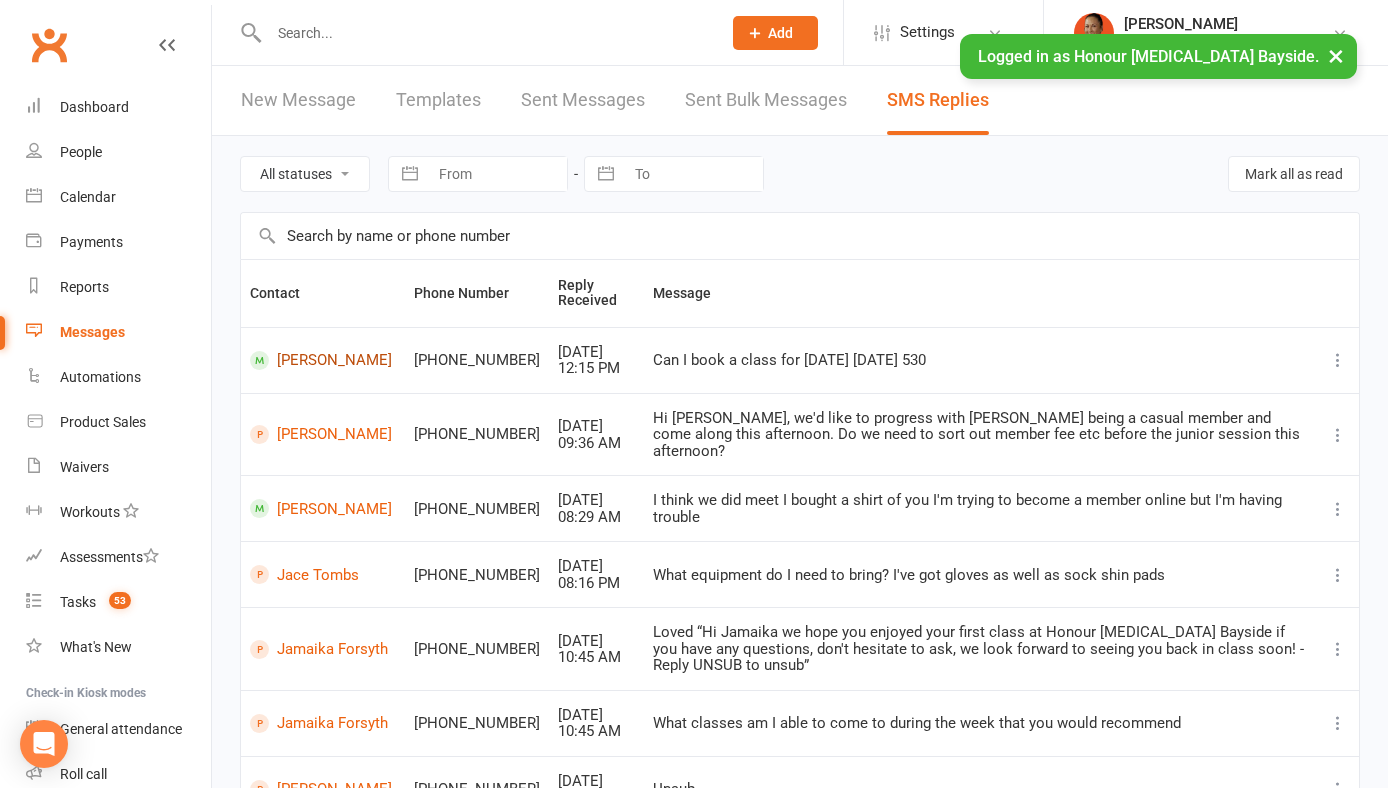 click on "Lacen rogers" at bounding box center (323, 360) 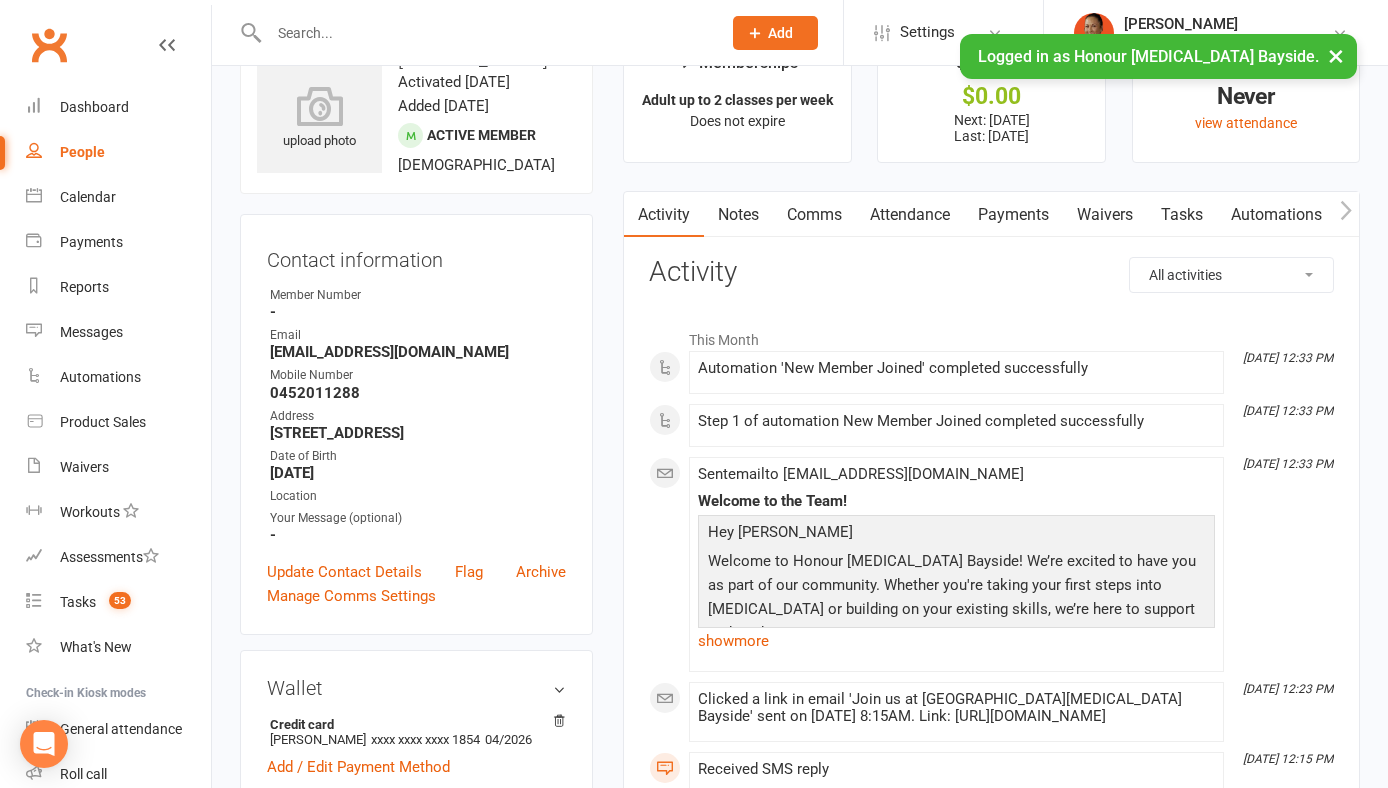 scroll, scrollTop: 82, scrollLeft: 0, axis: vertical 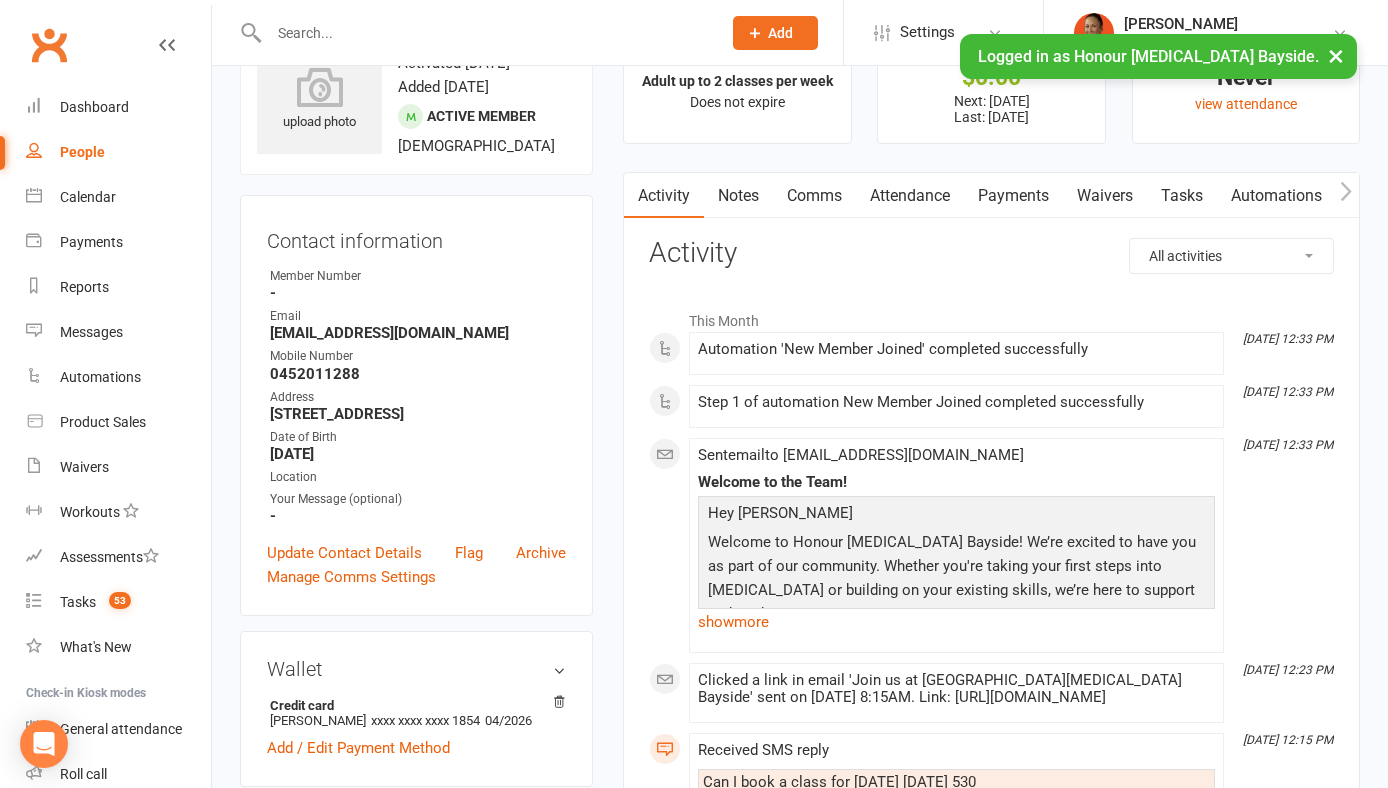 click on "Comms" at bounding box center (814, 196) 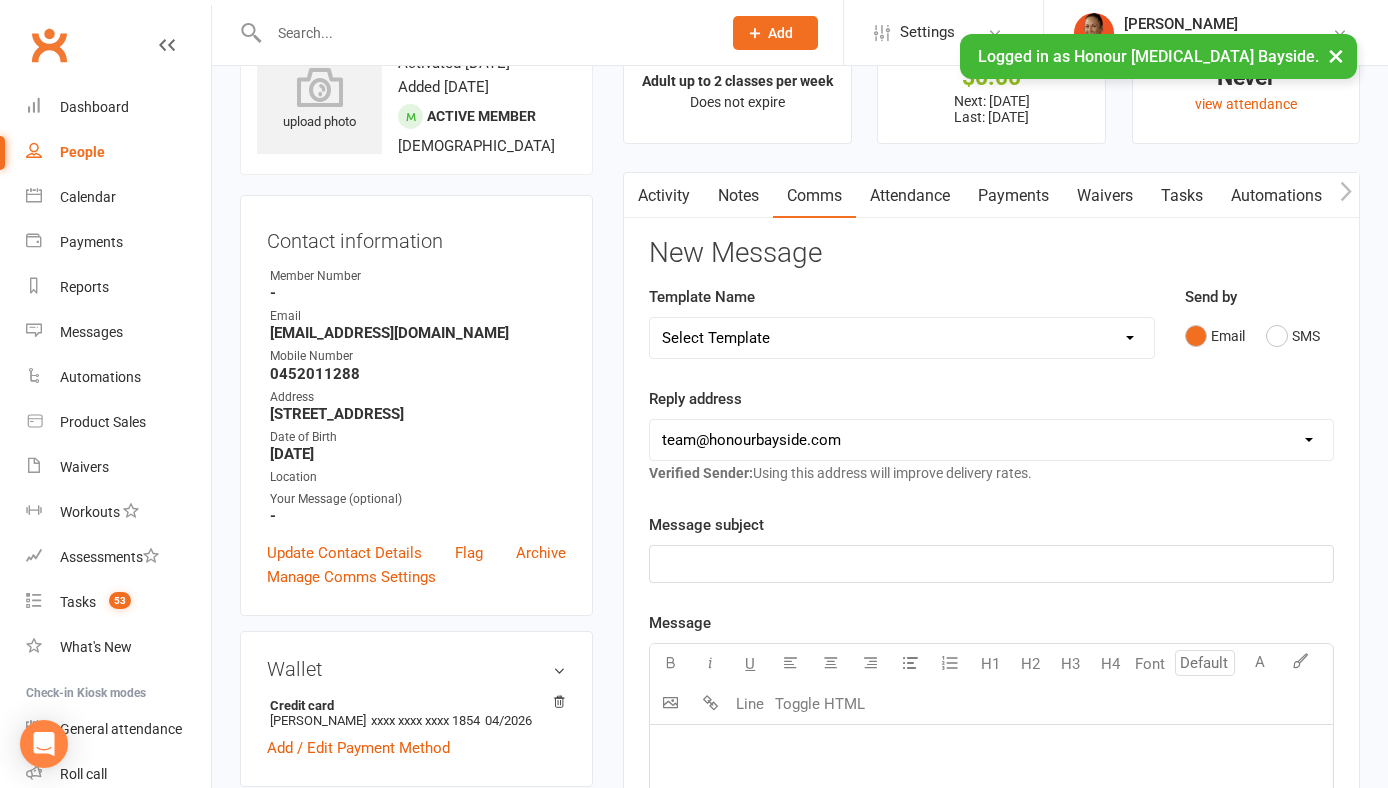 scroll, scrollTop: 0, scrollLeft: 1, axis: horizontal 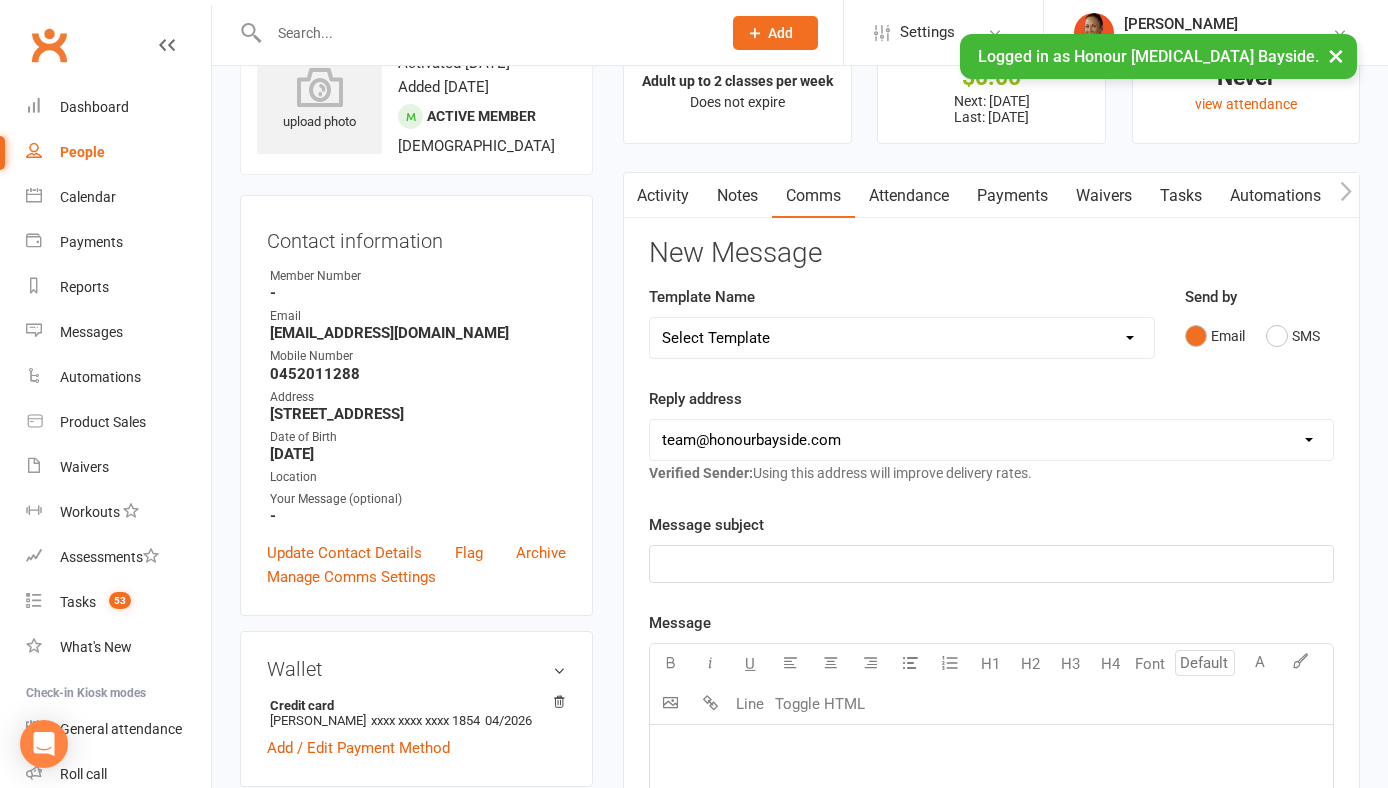 click on "Attendance" at bounding box center [909, 196] 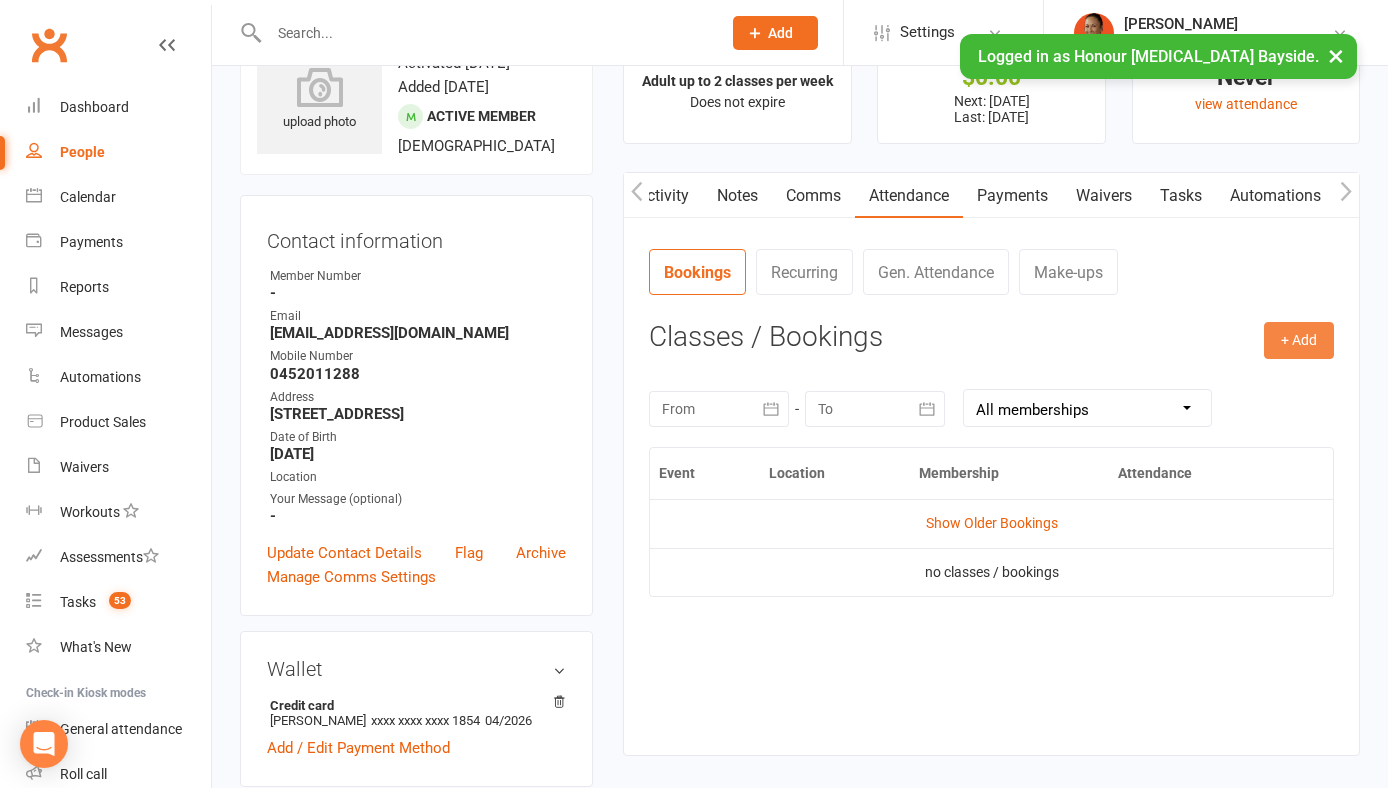 click on "+ Add" at bounding box center (1299, 340) 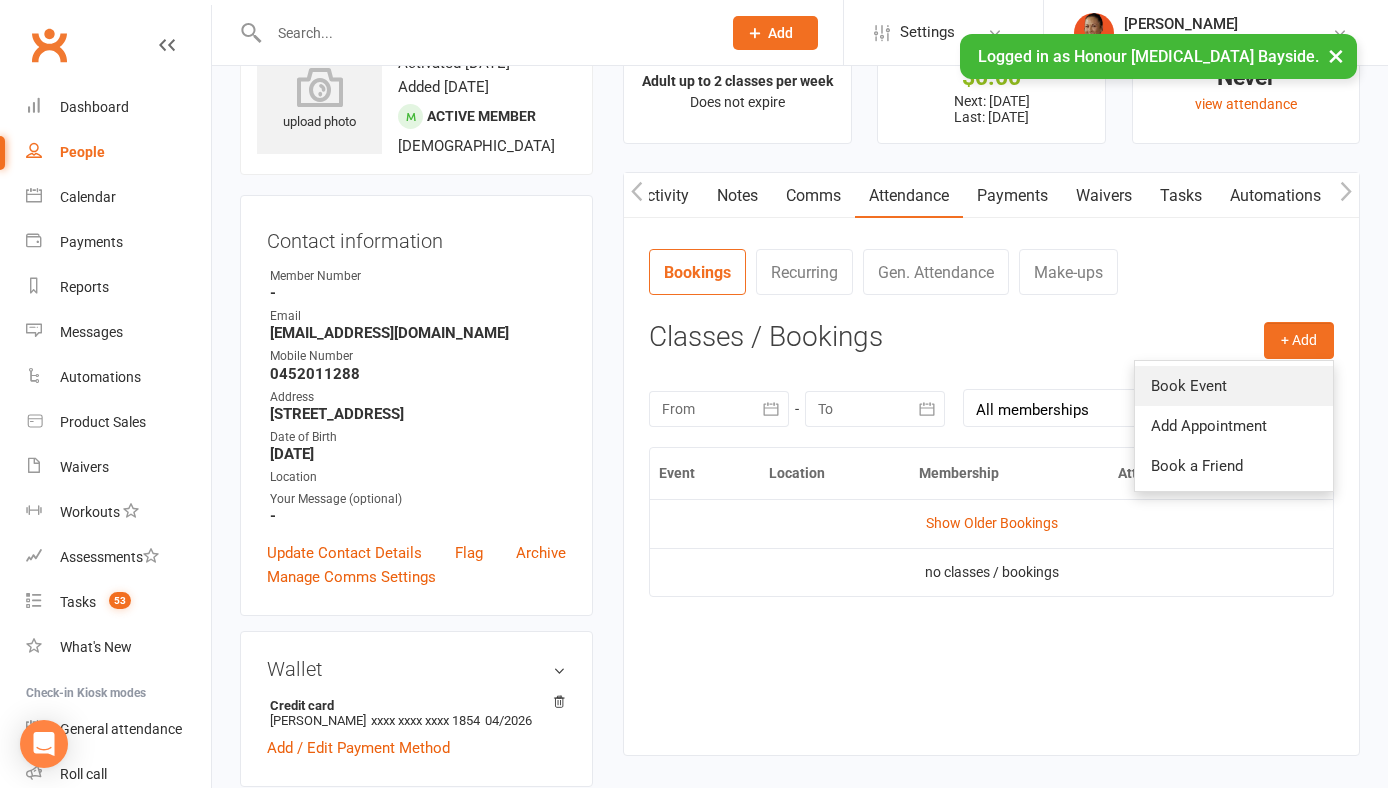 click on "Book Event" at bounding box center (1234, 386) 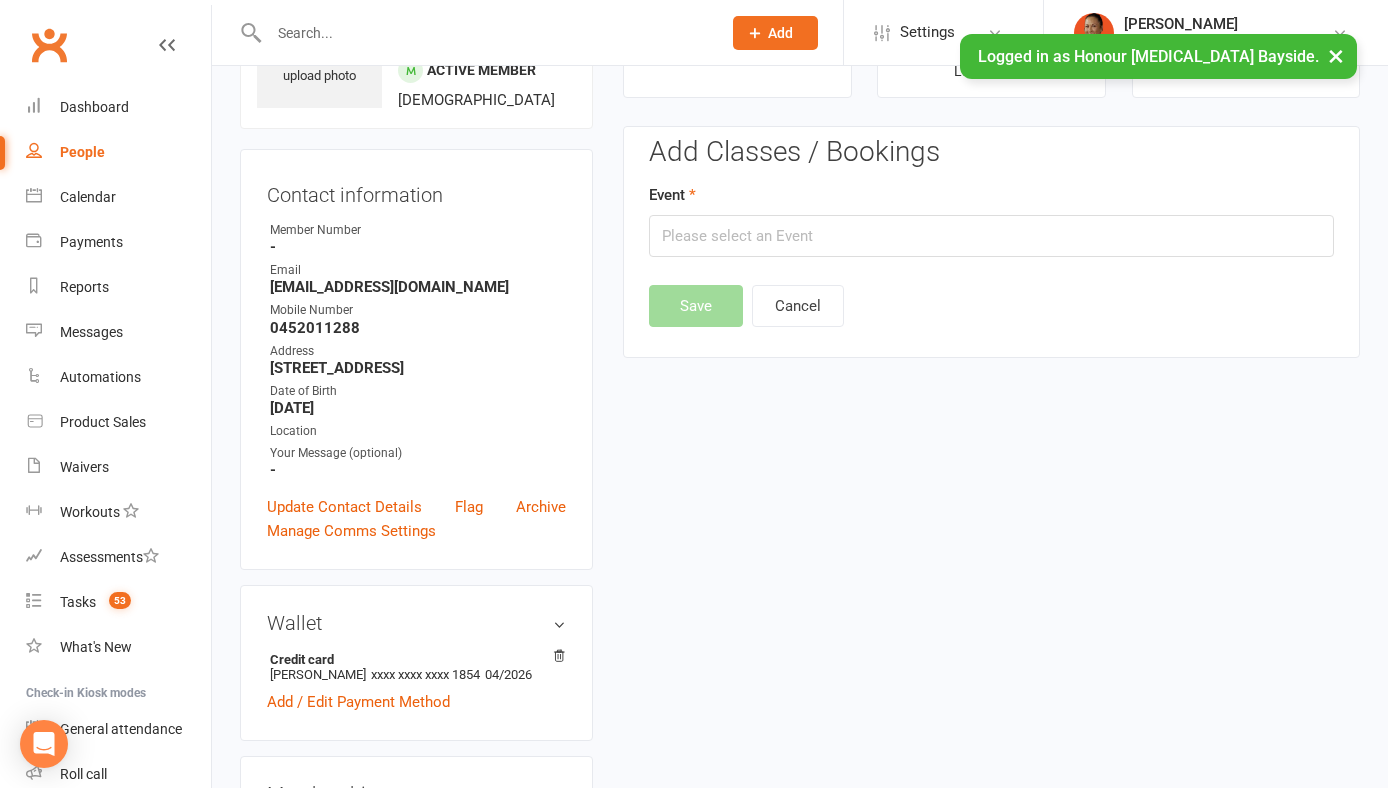 scroll, scrollTop: 153, scrollLeft: 0, axis: vertical 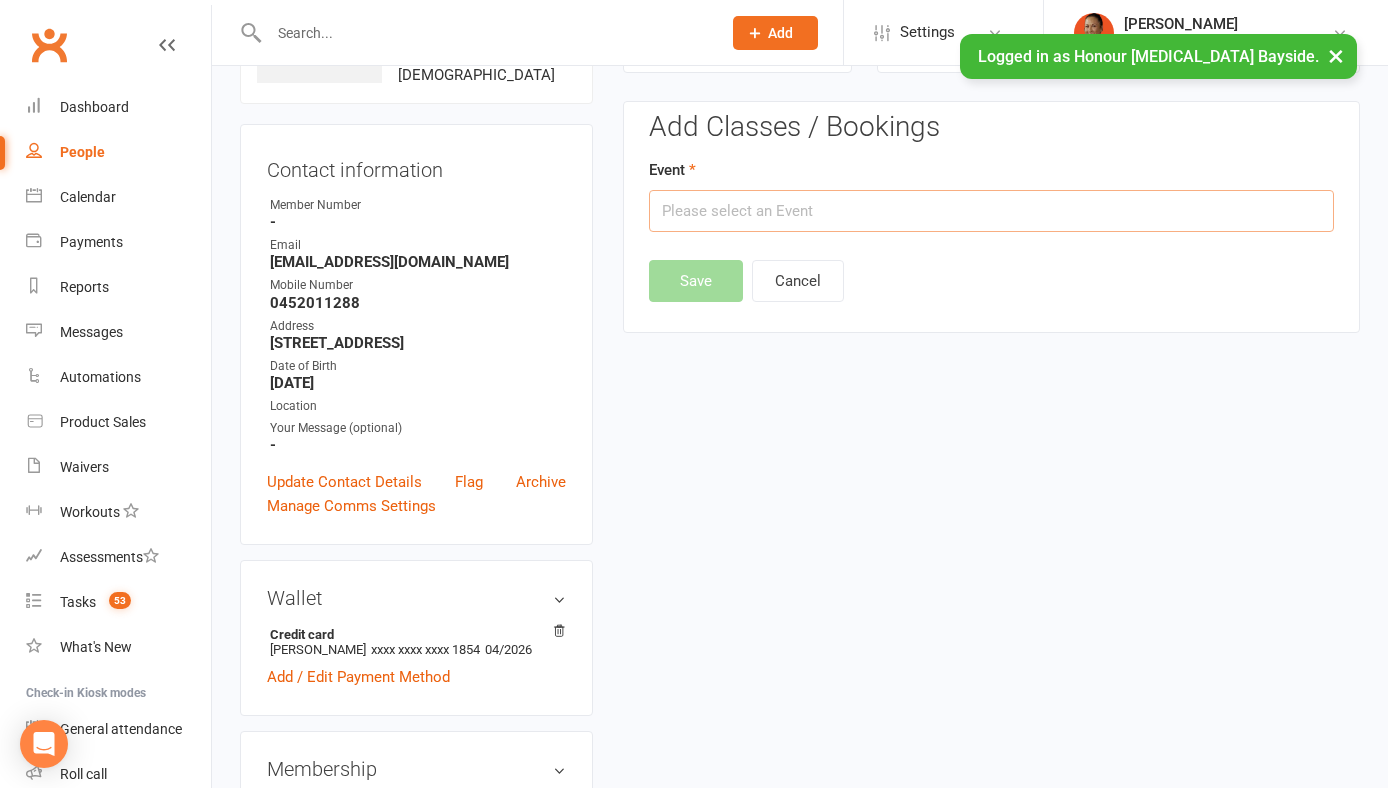 click at bounding box center (991, 211) 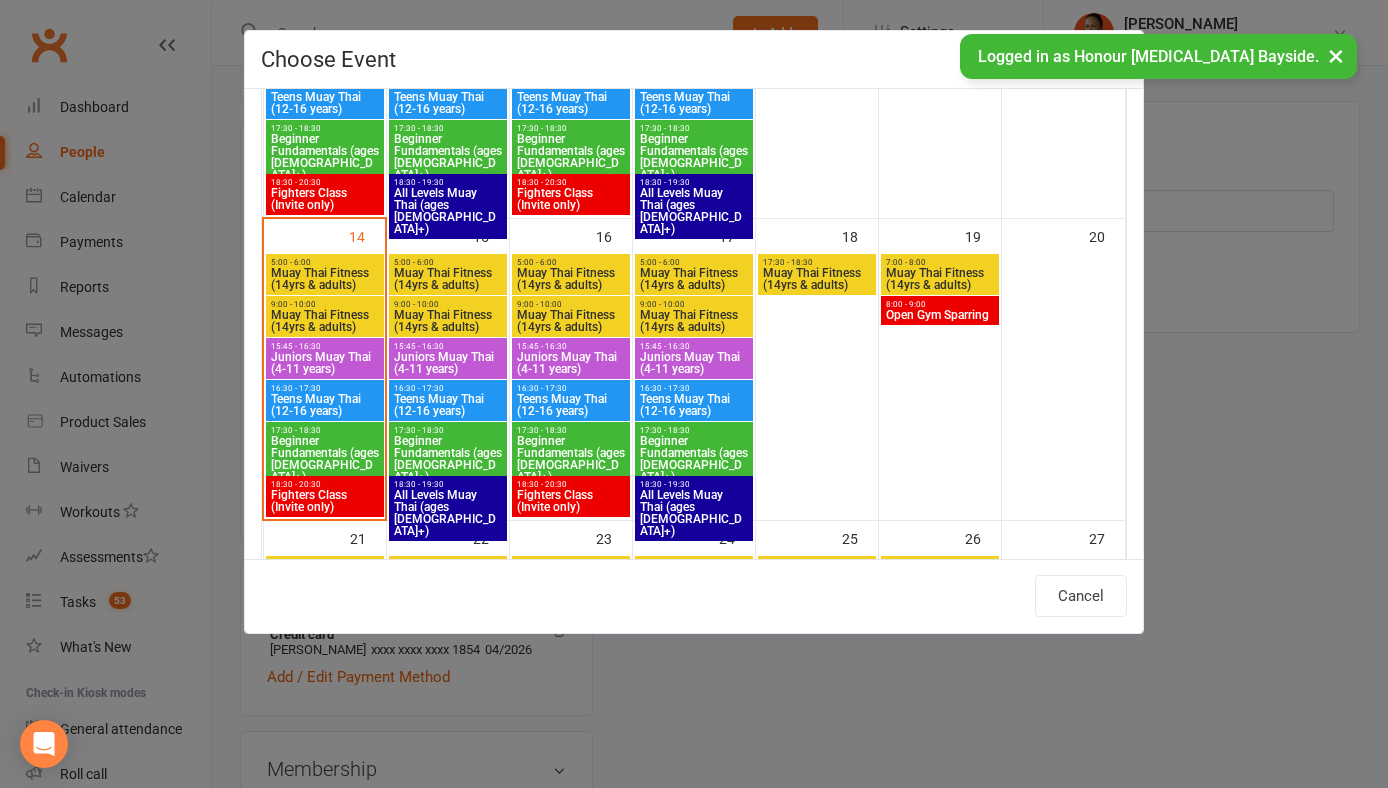 scroll, scrollTop: 612, scrollLeft: 0, axis: vertical 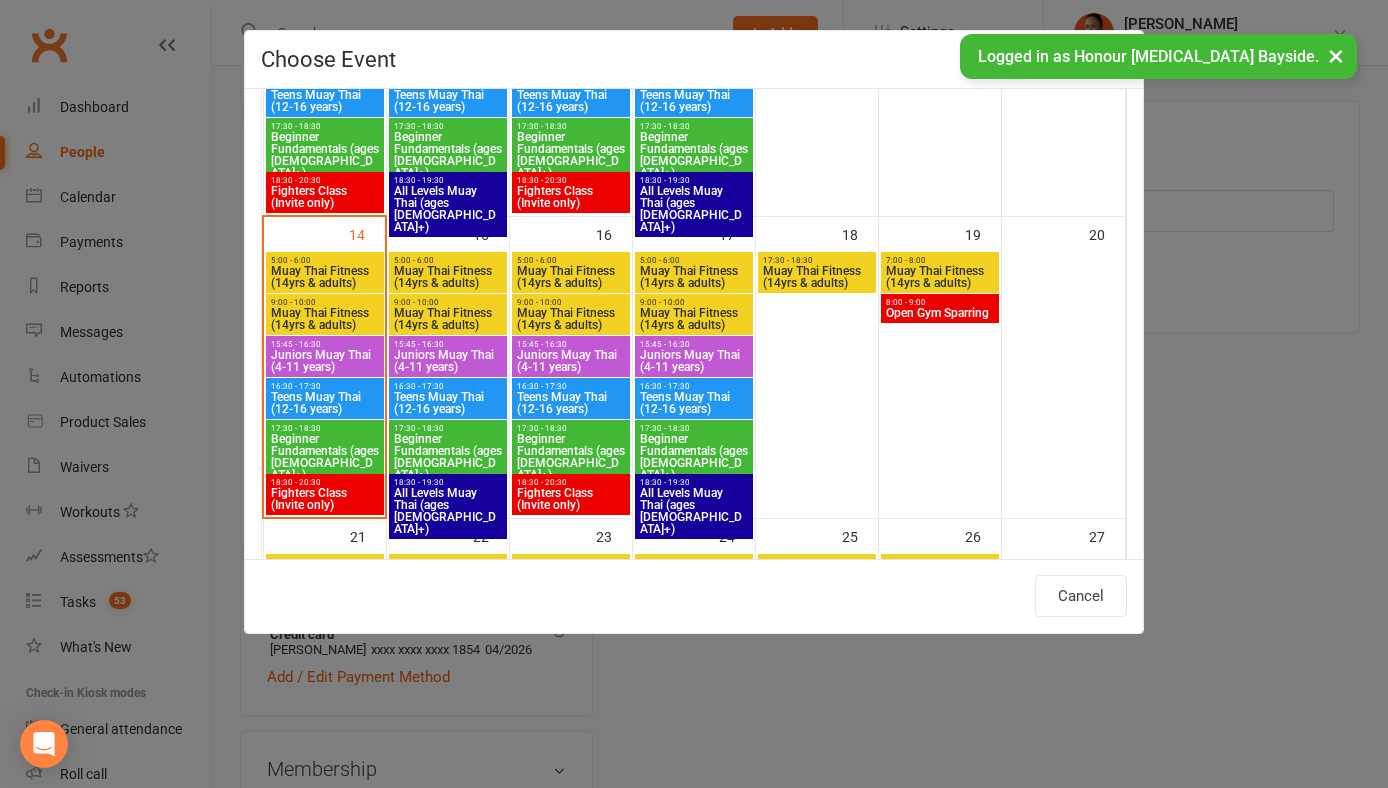 click on "Beginner Fundamentals (ages 17+)" at bounding box center [325, 457] 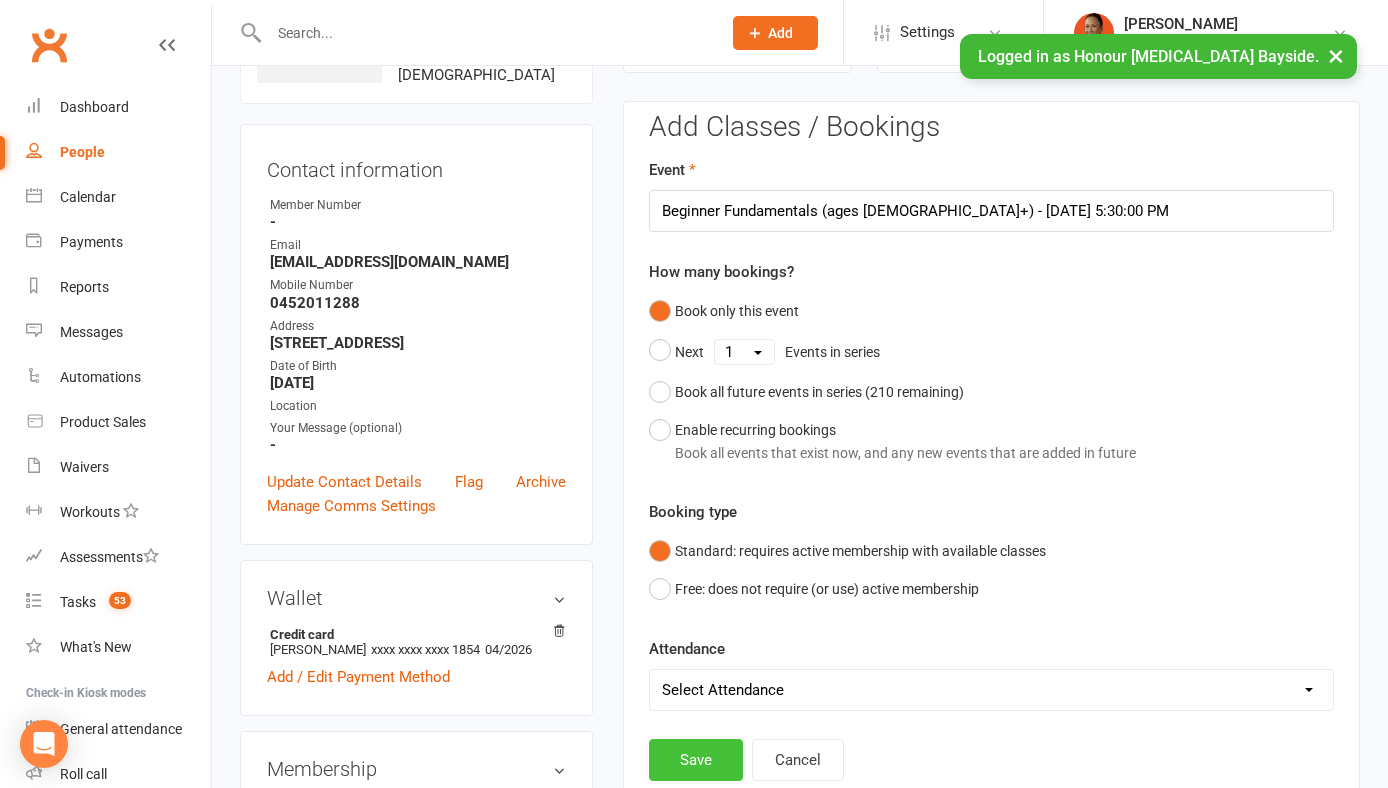 click on "Save" at bounding box center (696, 760) 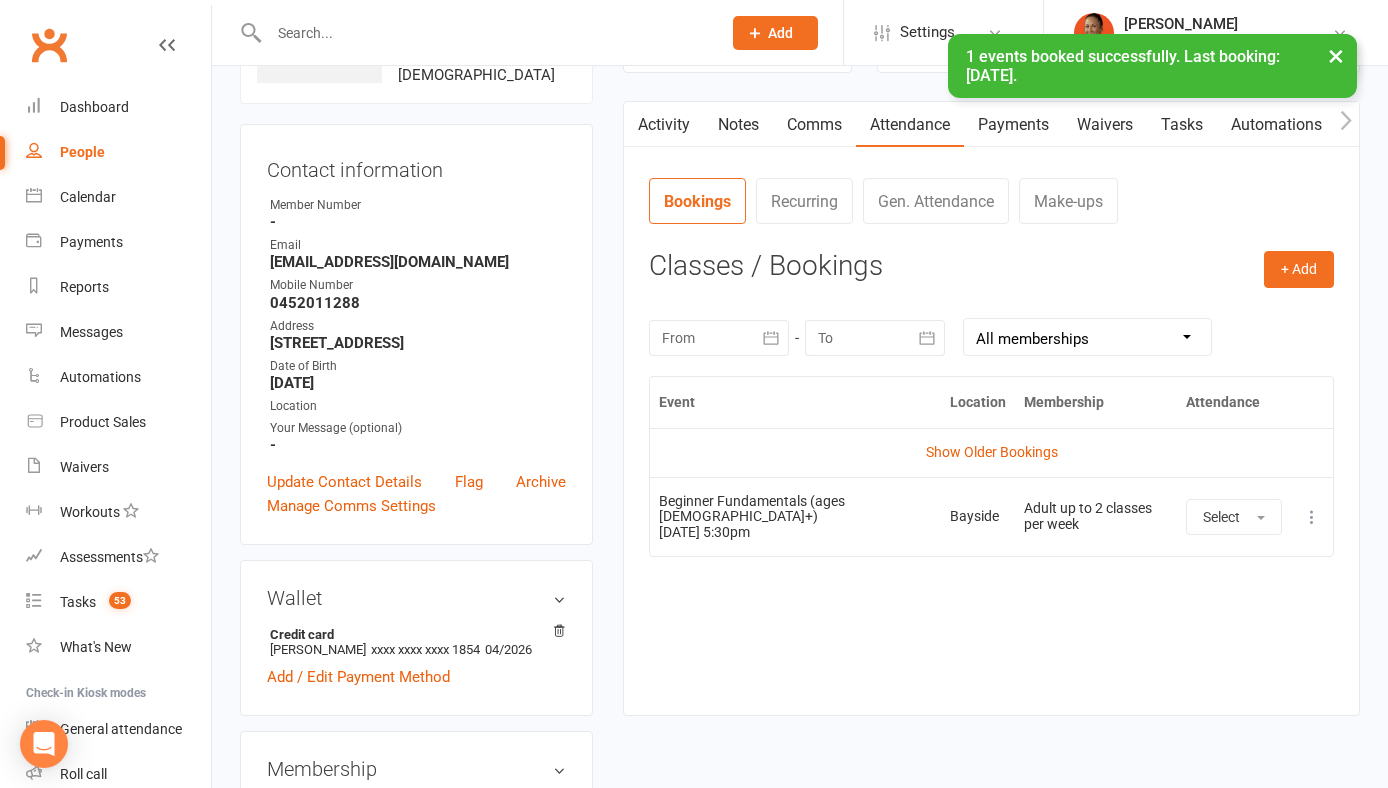 scroll, scrollTop: 0, scrollLeft: 0, axis: both 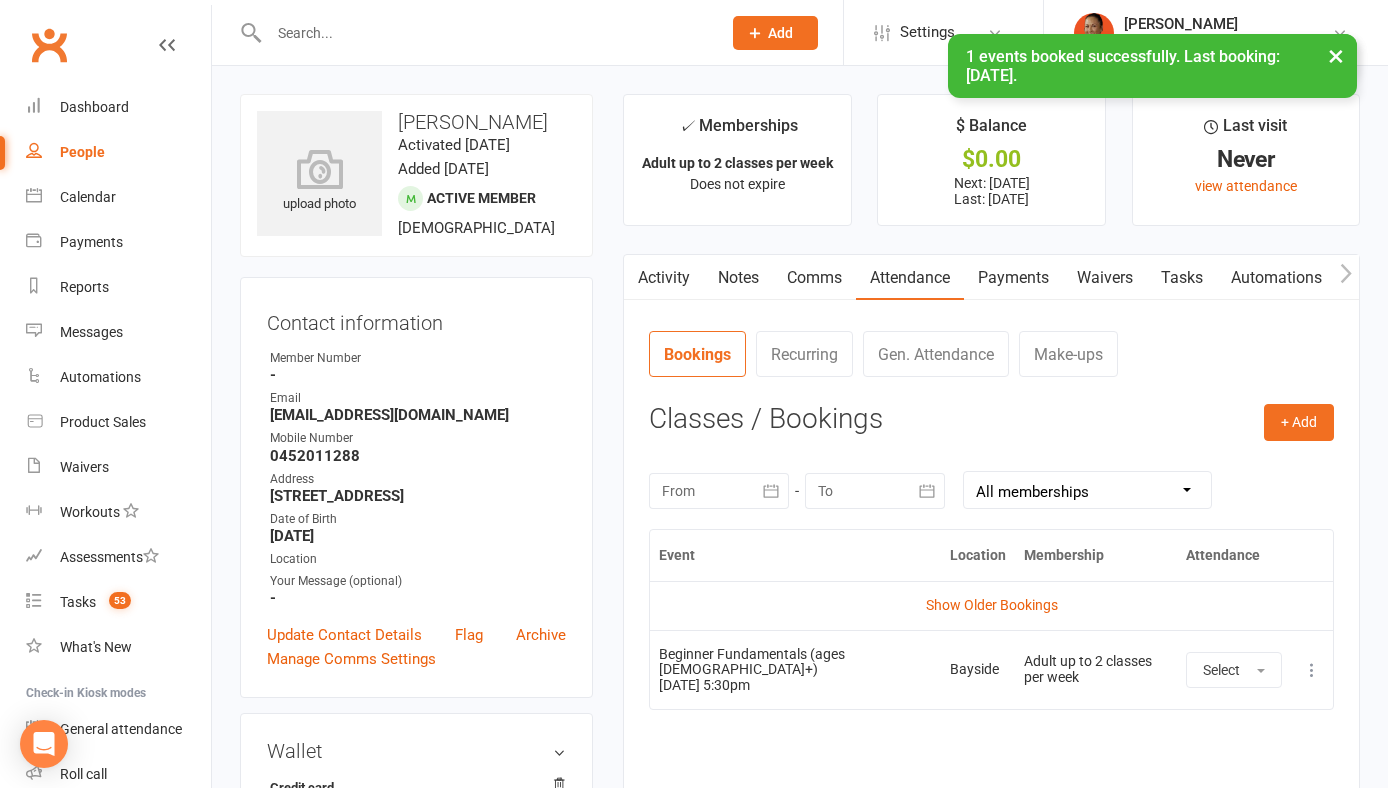 click on "Comms" at bounding box center [814, 278] 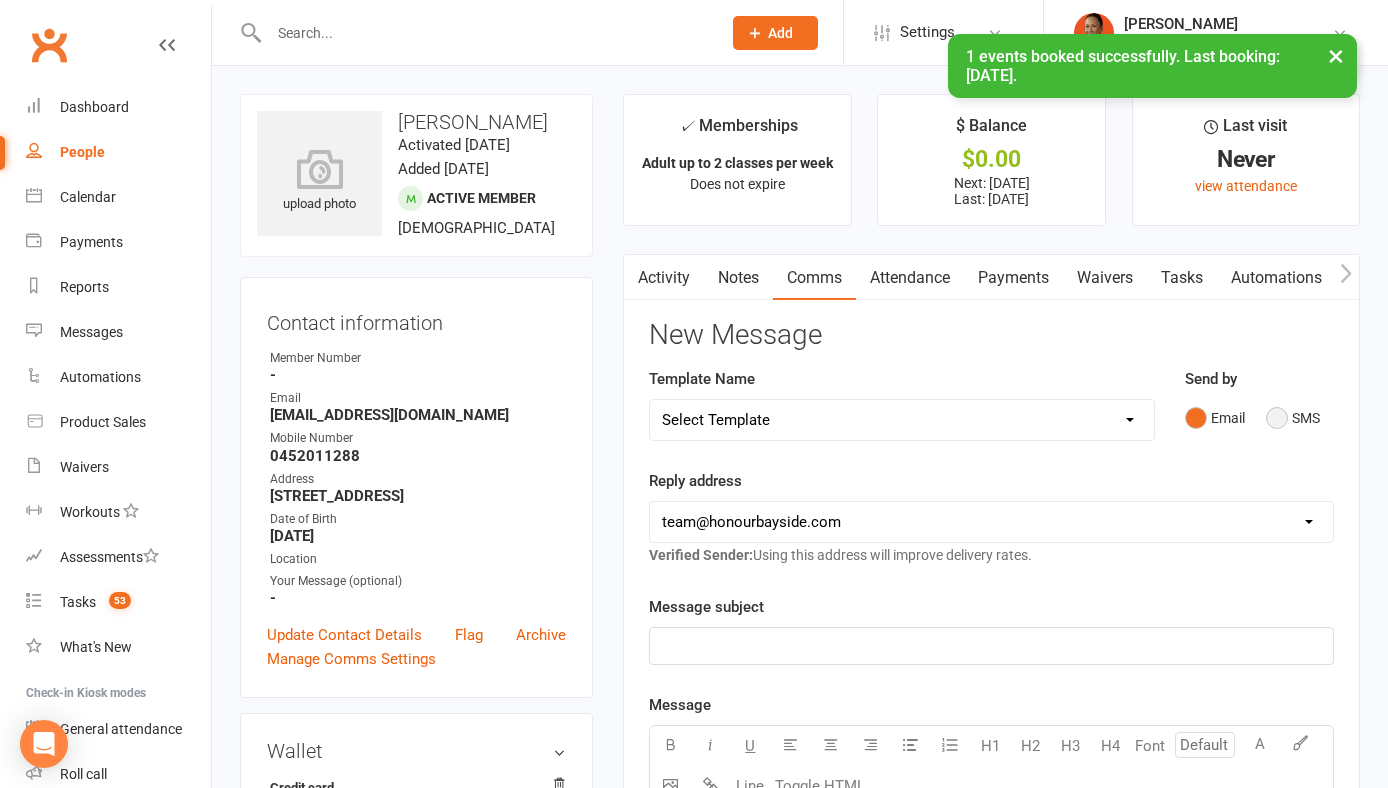 click on "SMS" at bounding box center (1293, 418) 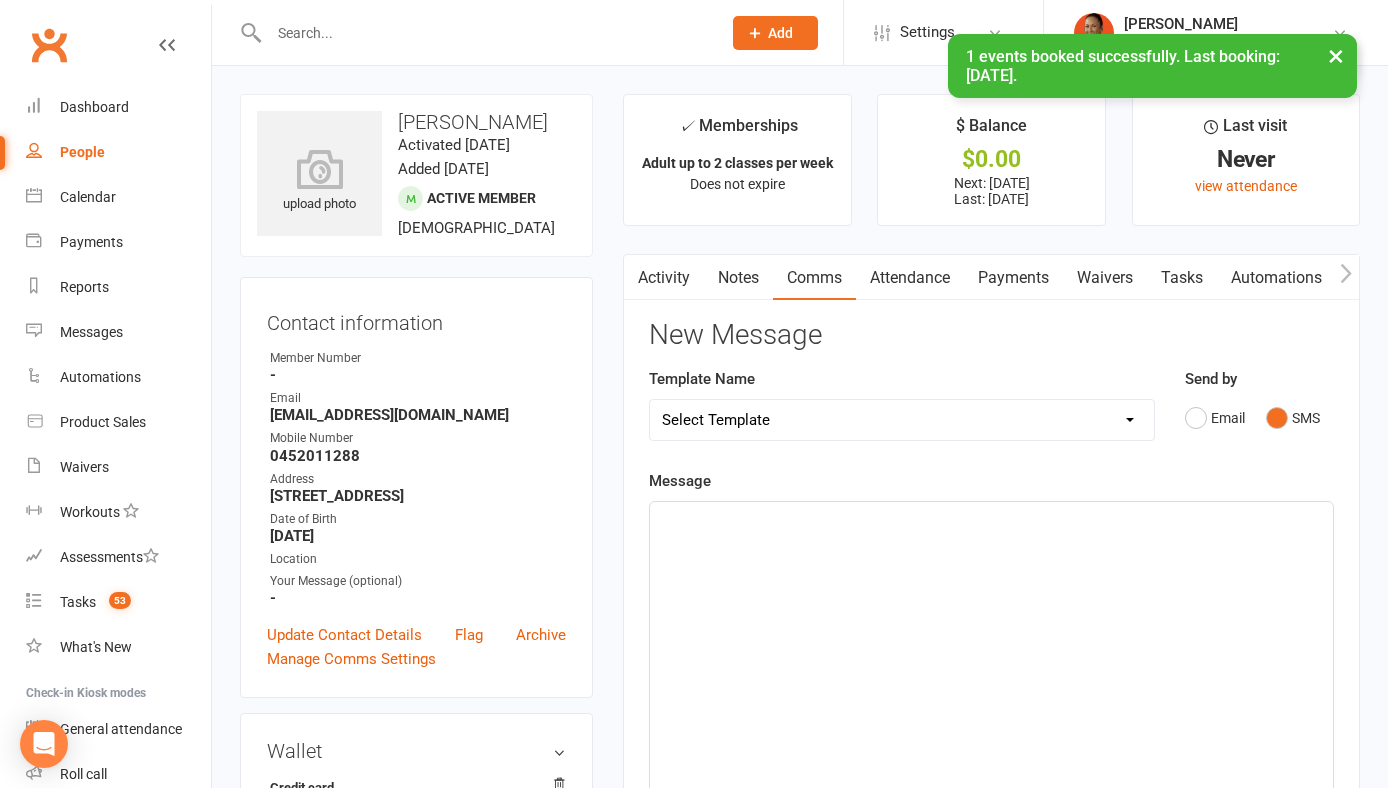 click on "﻿" 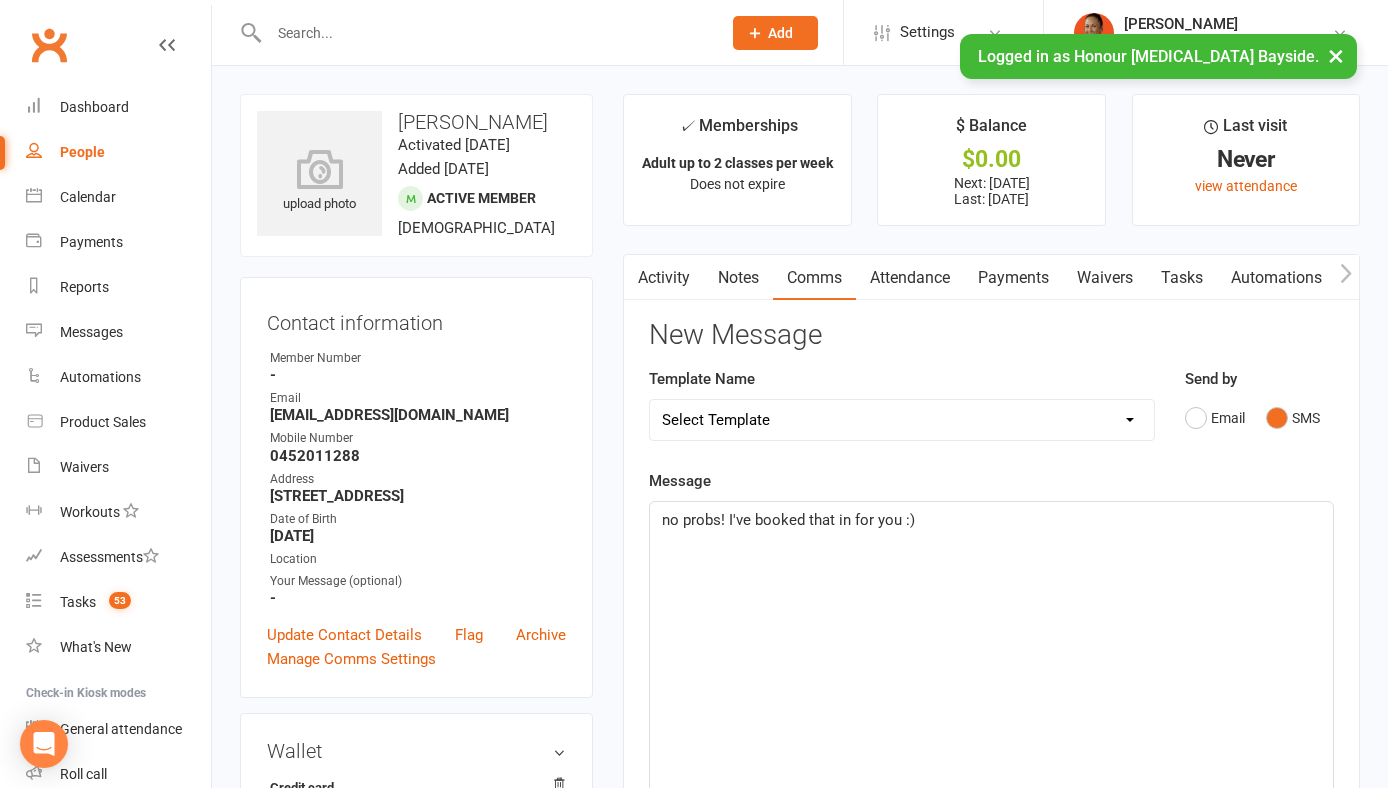 click on "no probs! I've booked that in for you :)" 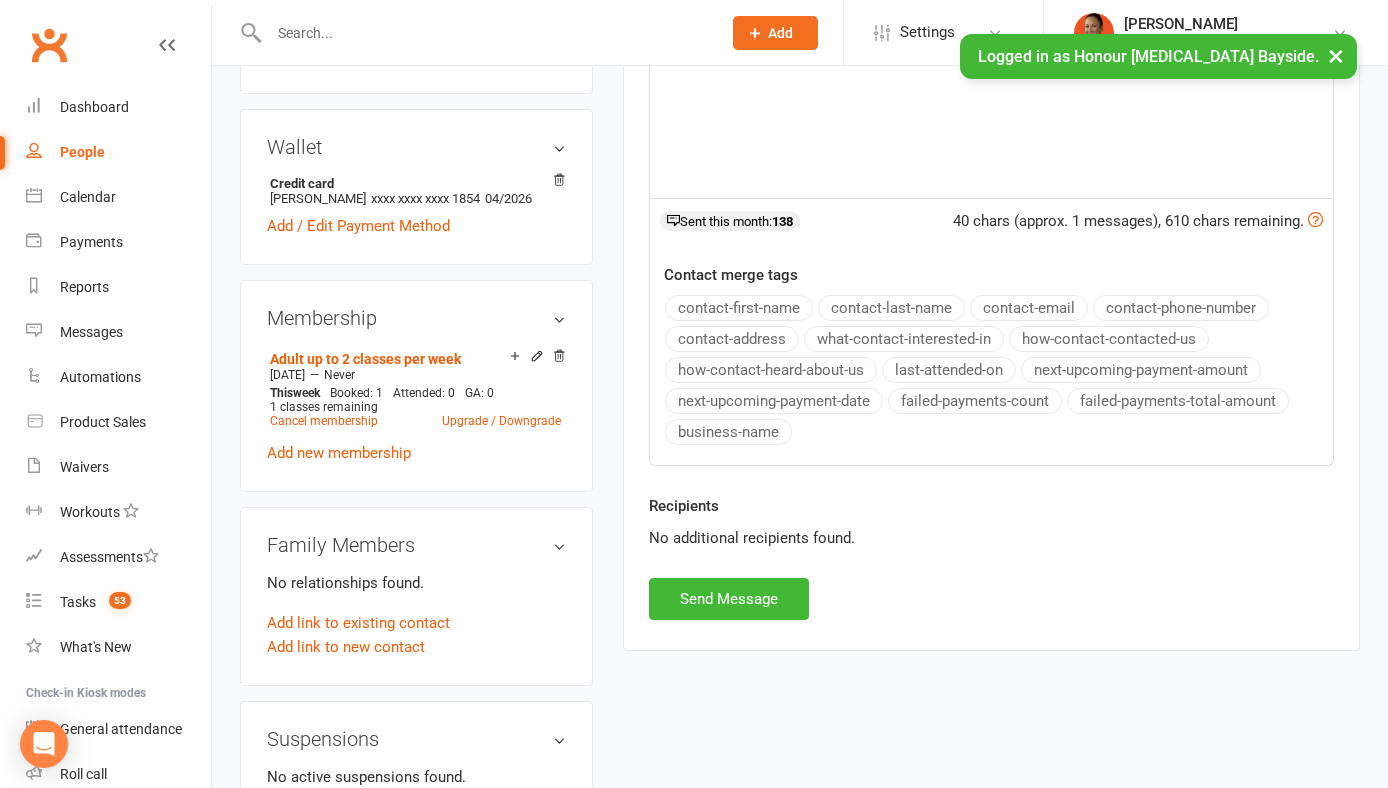 scroll, scrollTop: 612, scrollLeft: 0, axis: vertical 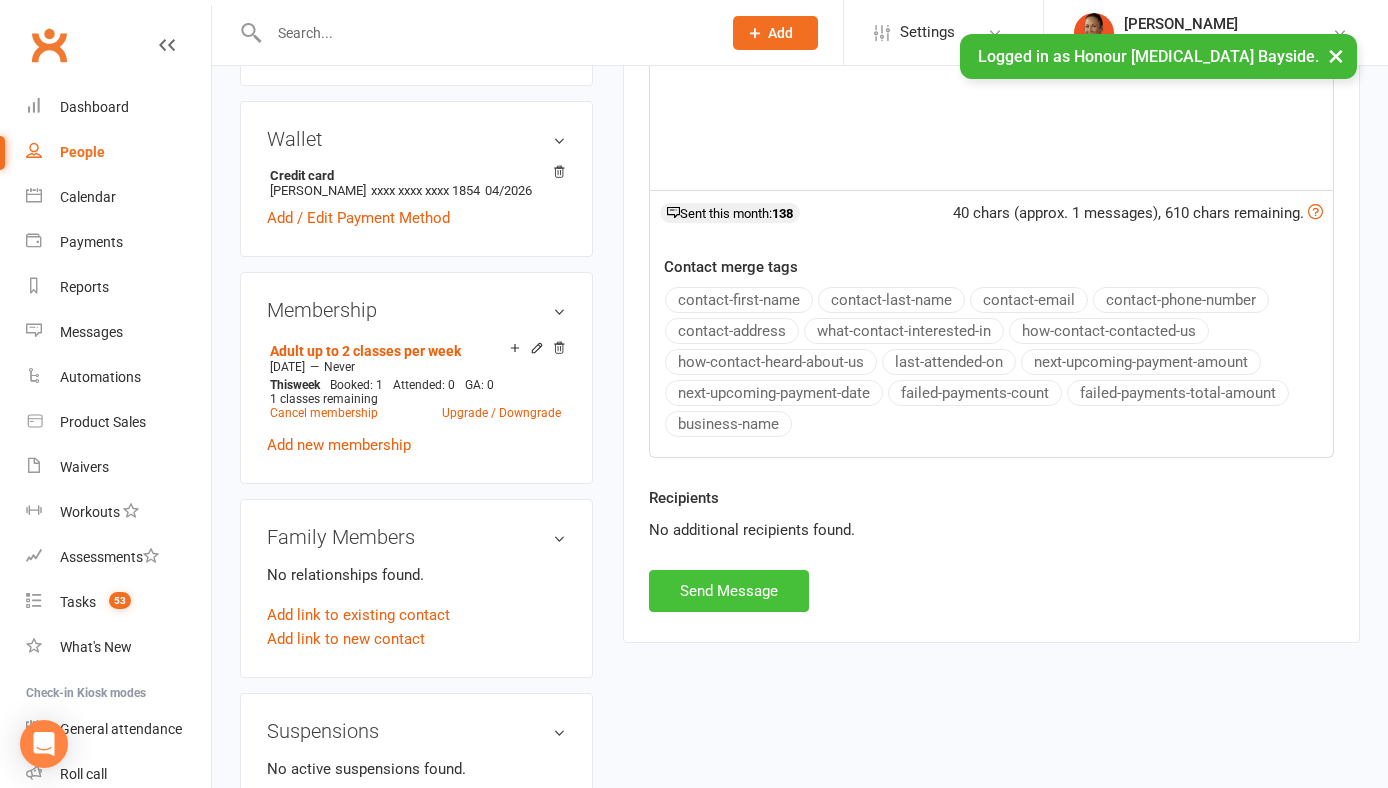 click on "Send Message" at bounding box center (729, 591) 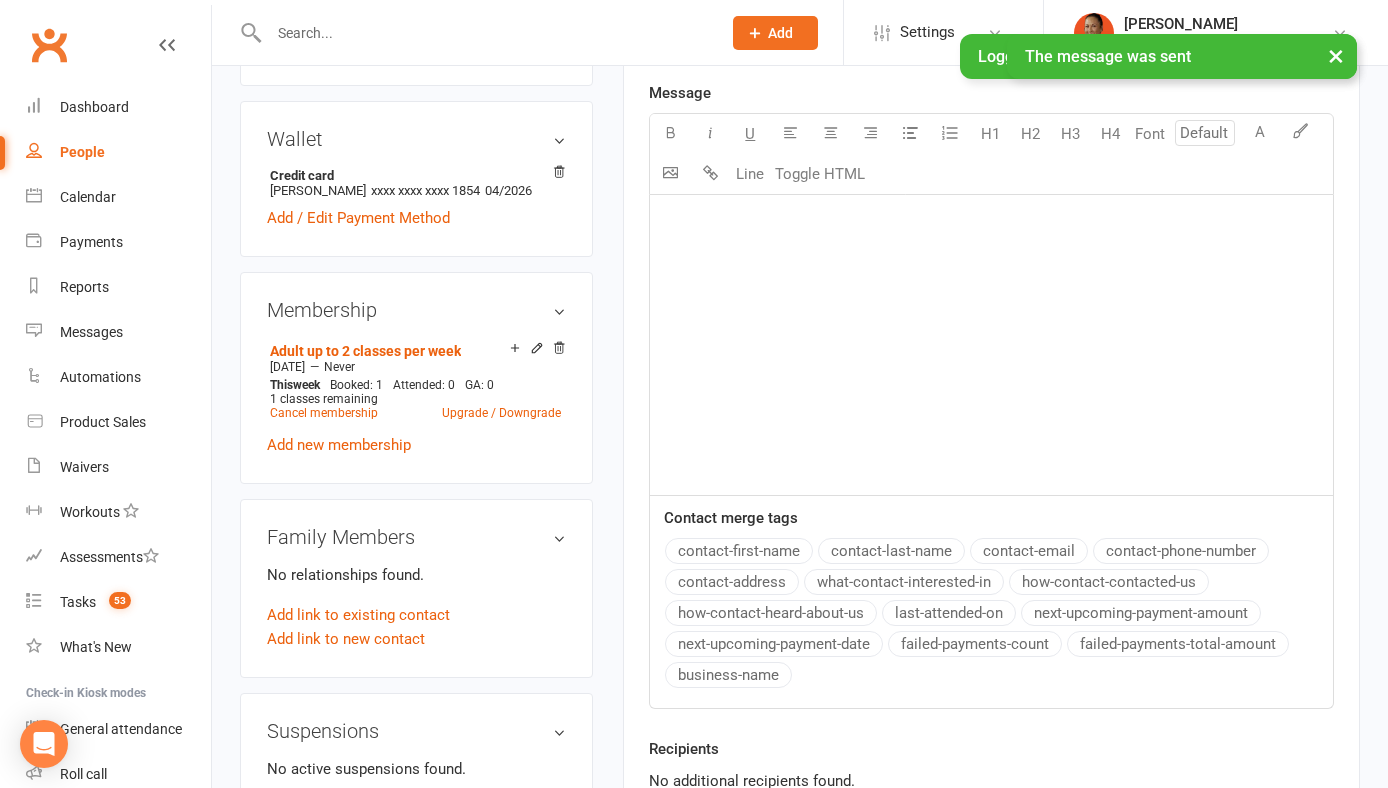 scroll, scrollTop: 0, scrollLeft: 0, axis: both 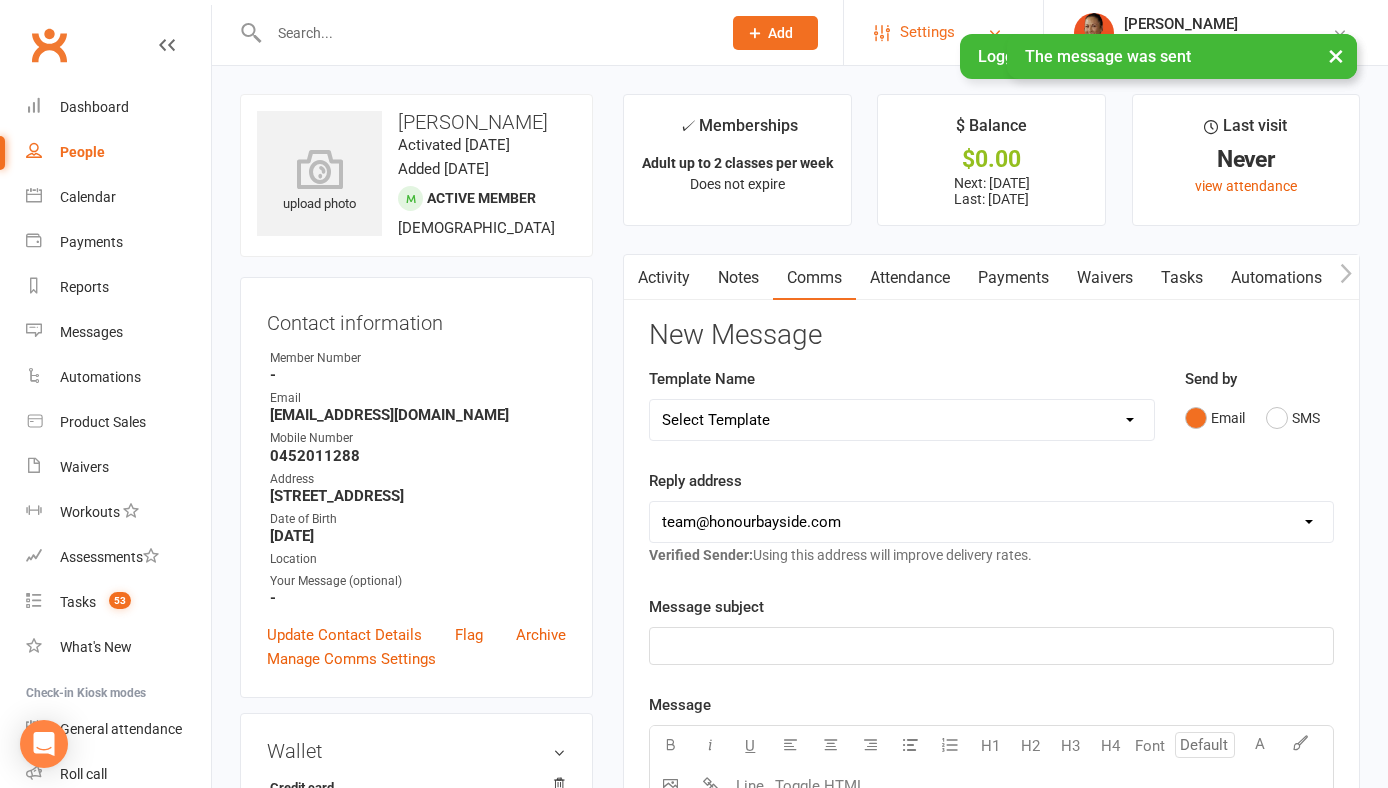 click on "Settings" at bounding box center (927, 32) 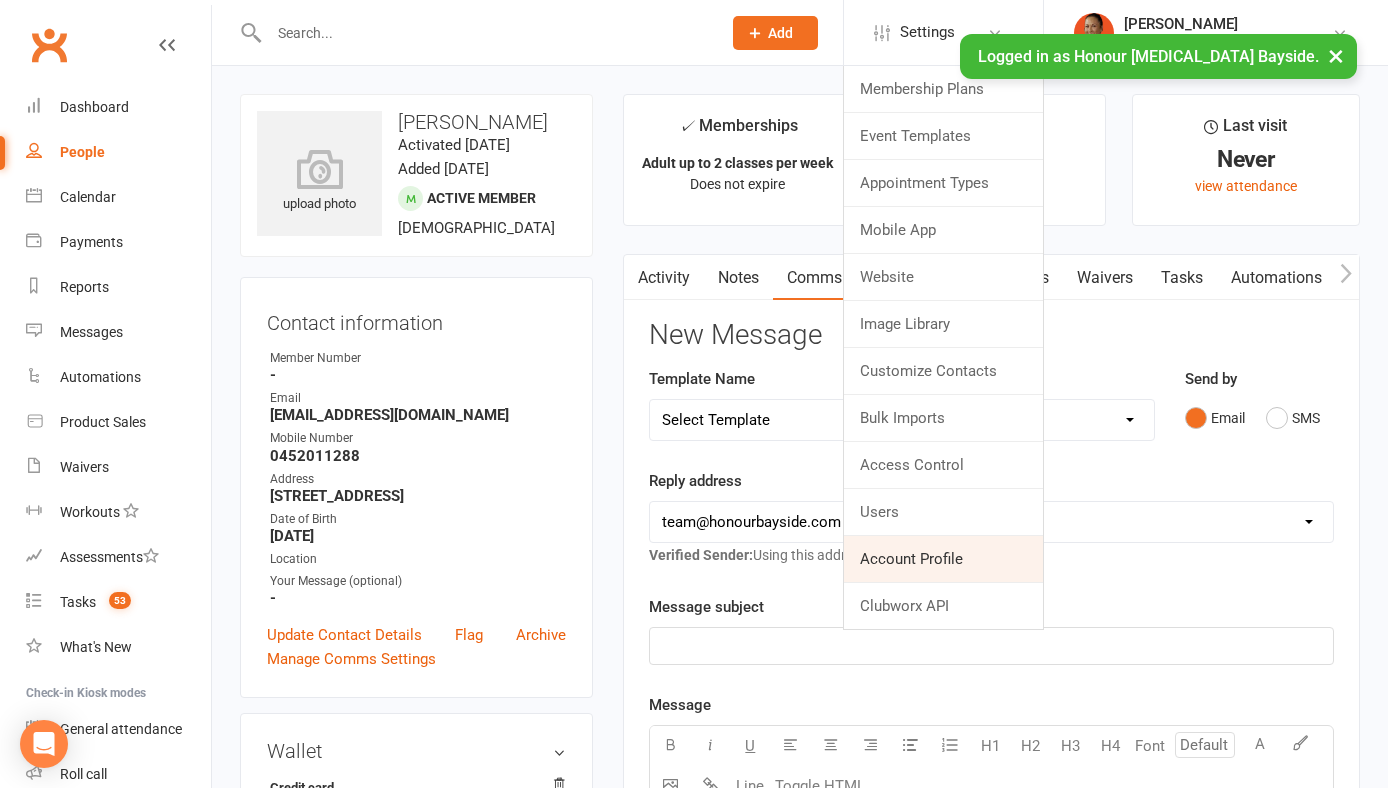 click on "Account Profile" at bounding box center [943, 559] 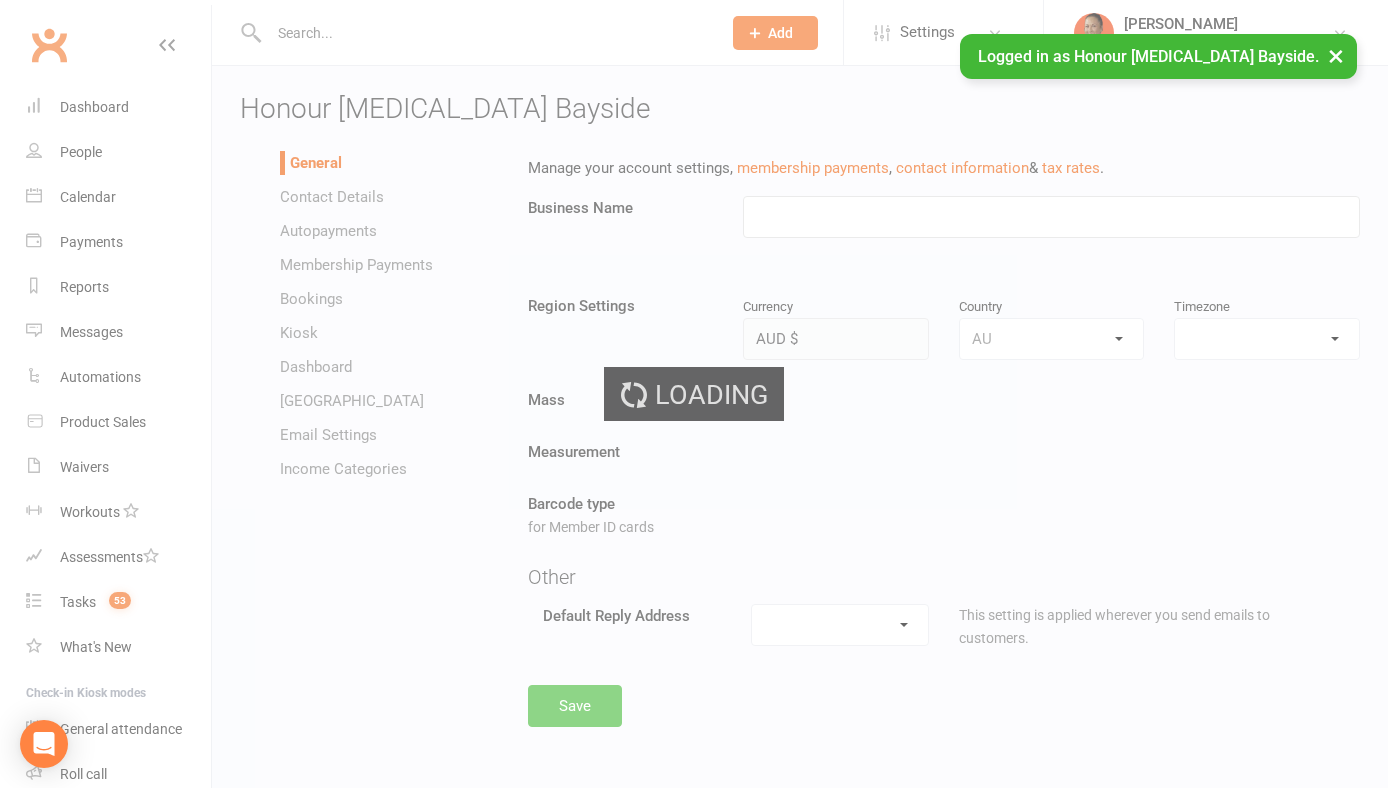type on "Honour Martial Arts Bayside" 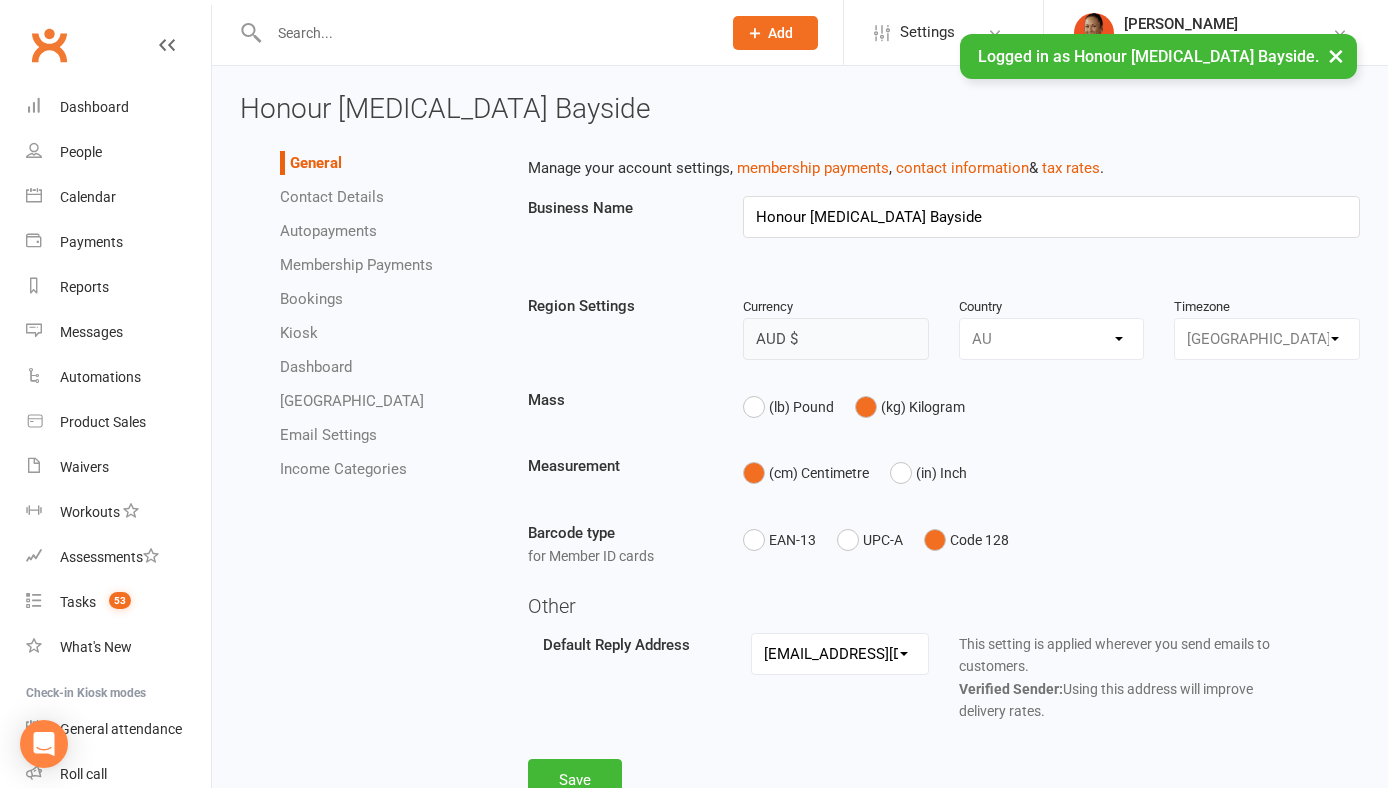 click on "Bookings" at bounding box center (311, 299) 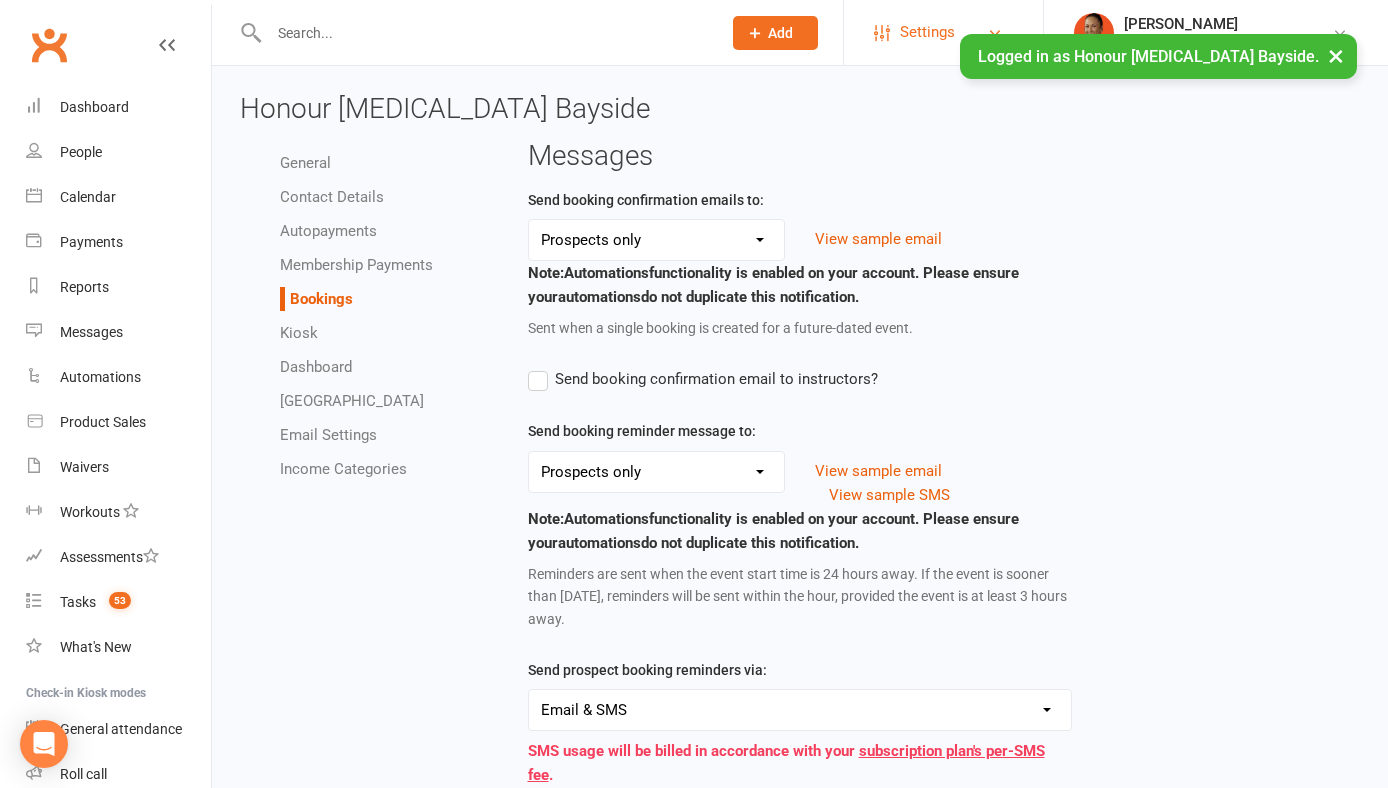 click on "Settings" at bounding box center (927, 32) 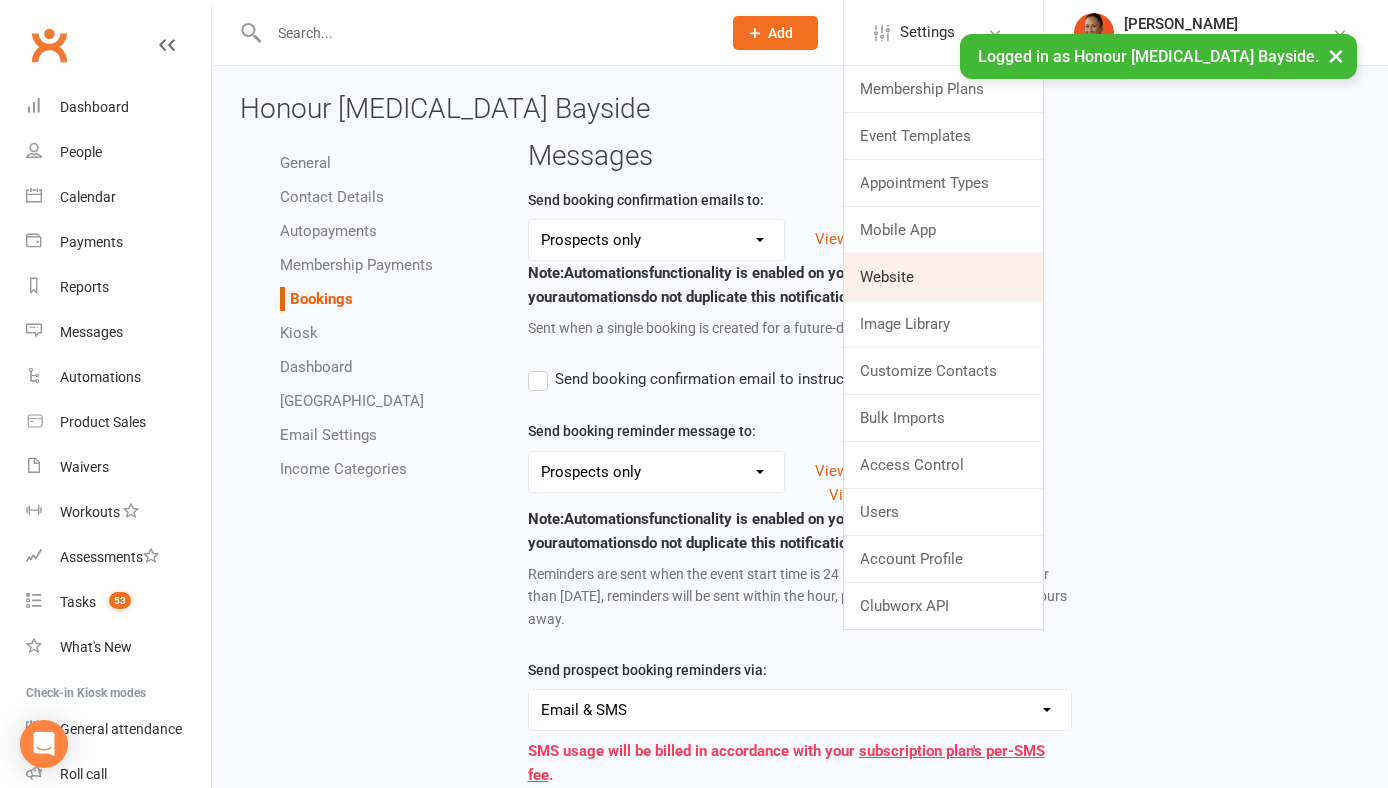 click on "Website" at bounding box center (943, 277) 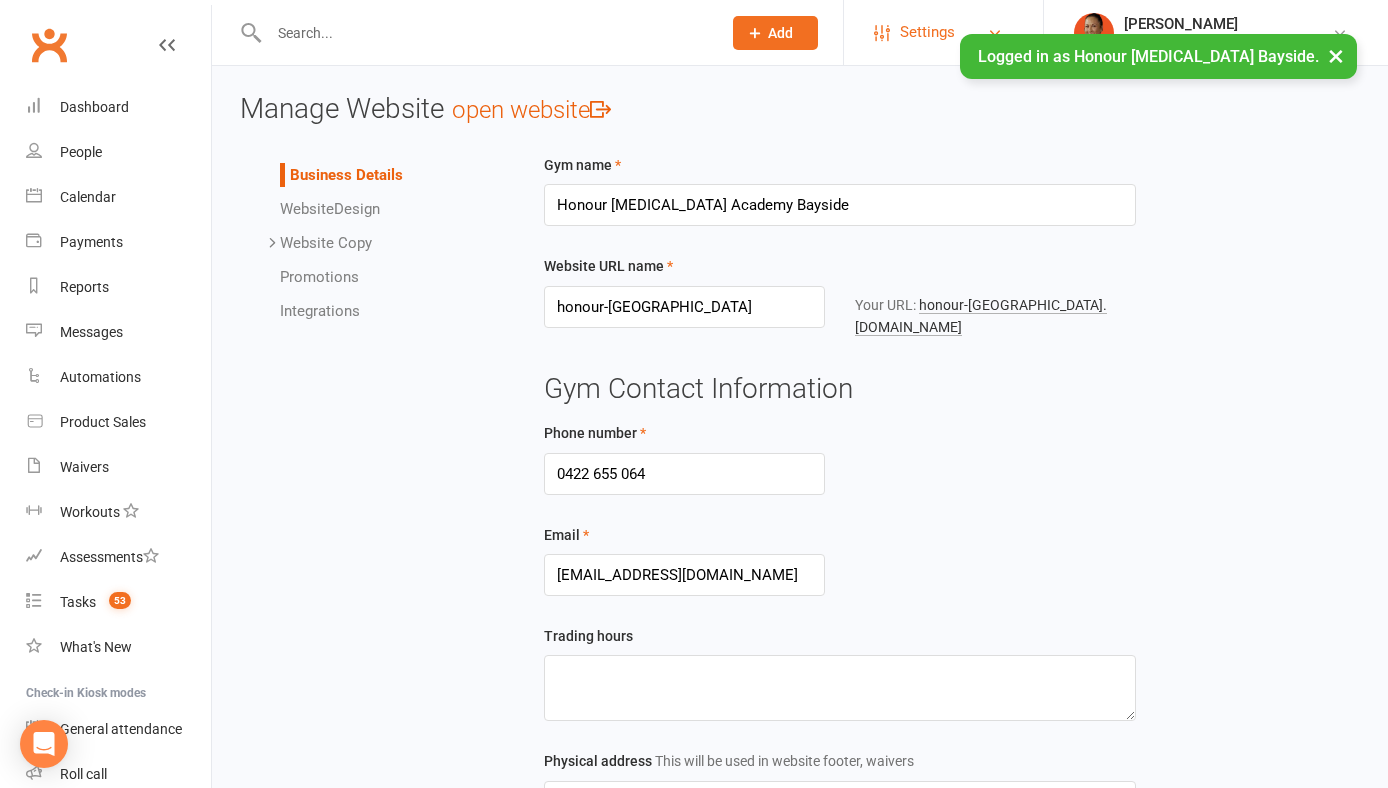 click on "Settings" at bounding box center [927, 32] 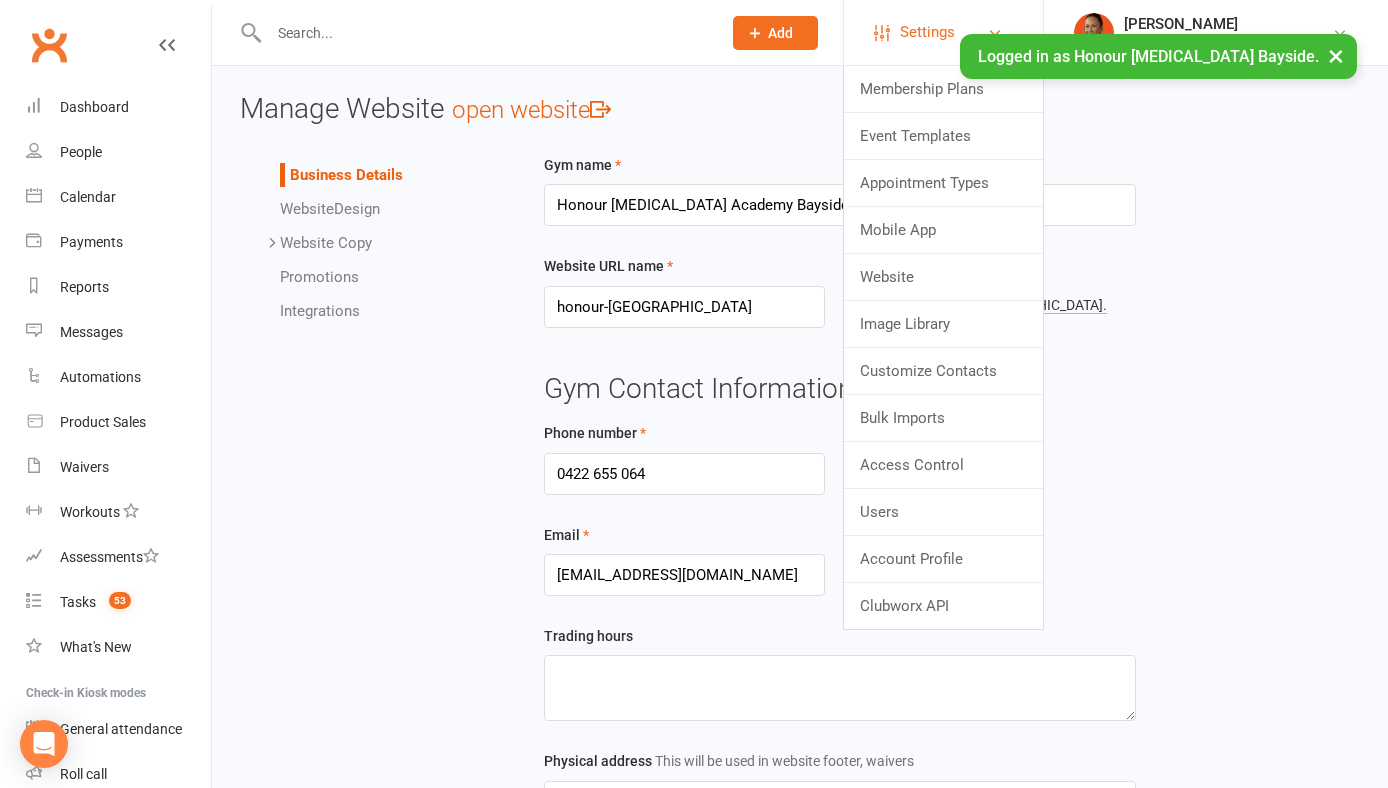click on "Settings" at bounding box center (927, 32) 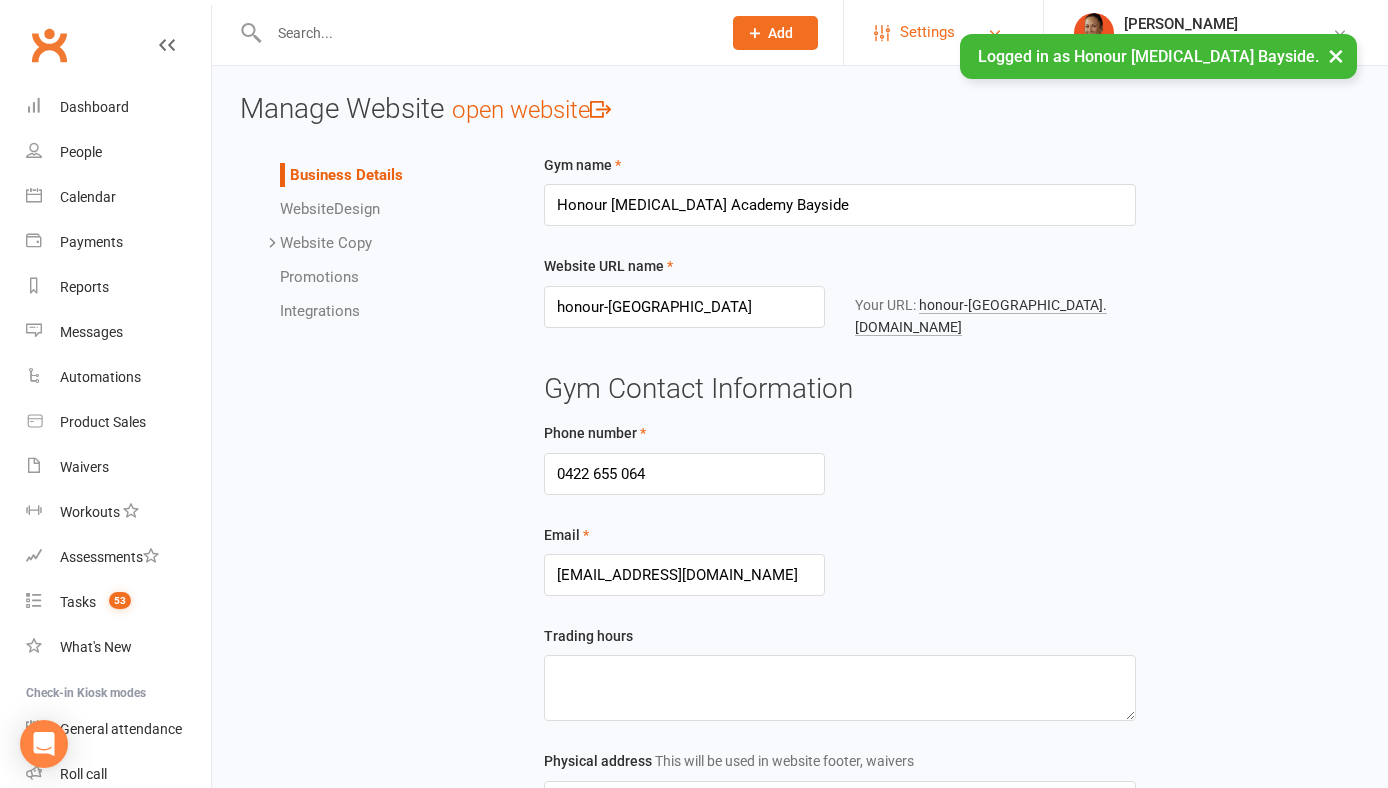click on "Settings" at bounding box center (927, 32) 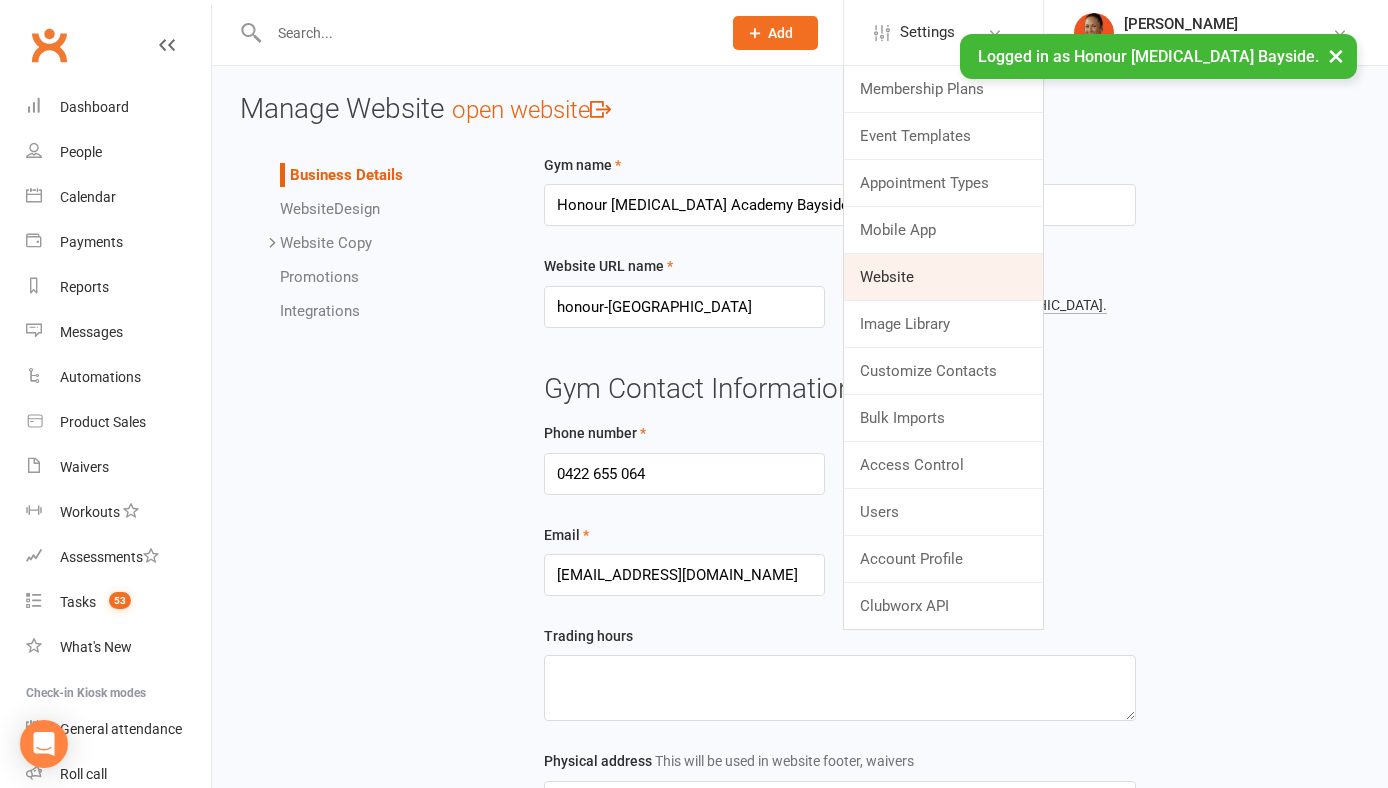 click on "Website" at bounding box center (943, 277) 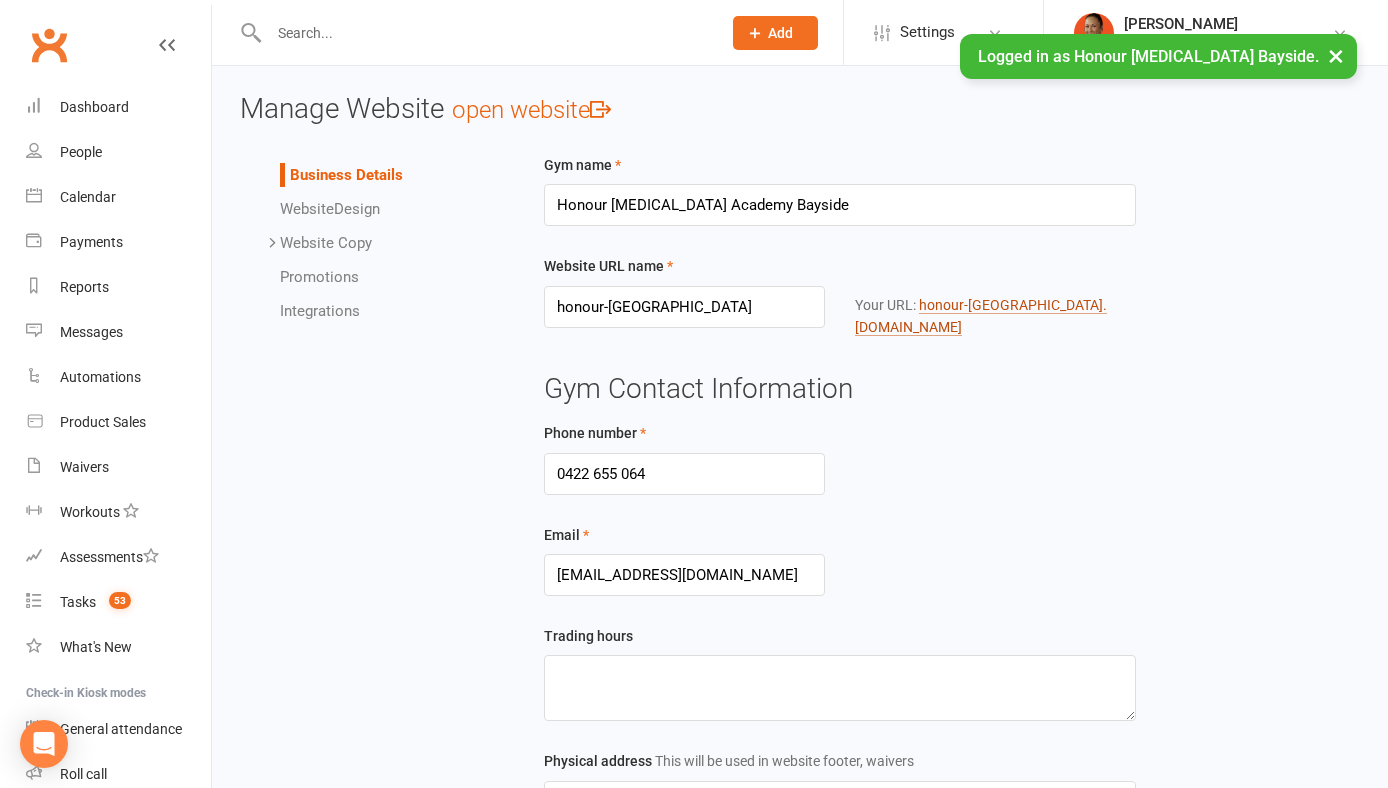click on "honour-bayside .clubworx.com" at bounding box center [981, 316] 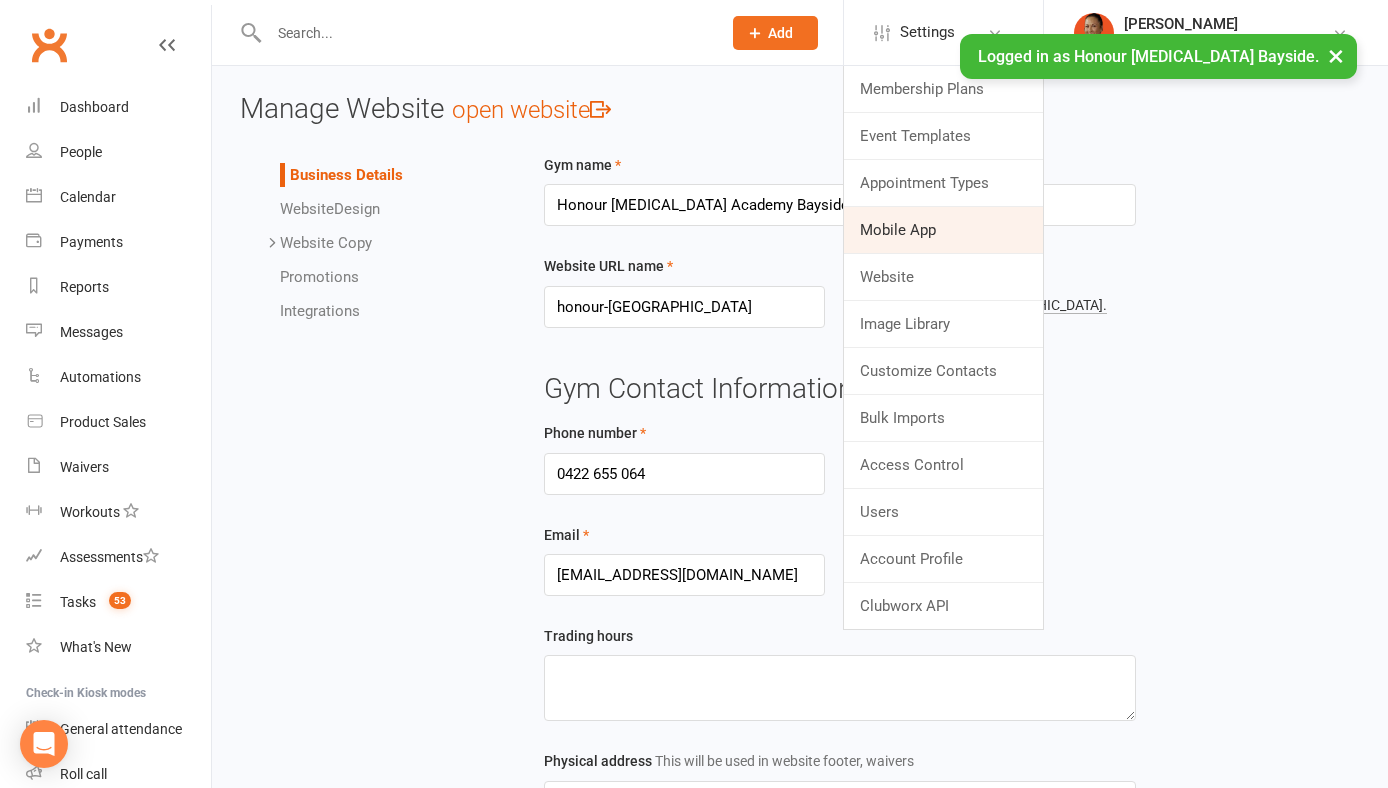 click on "Mobile App" at bounding box center [943, 230] 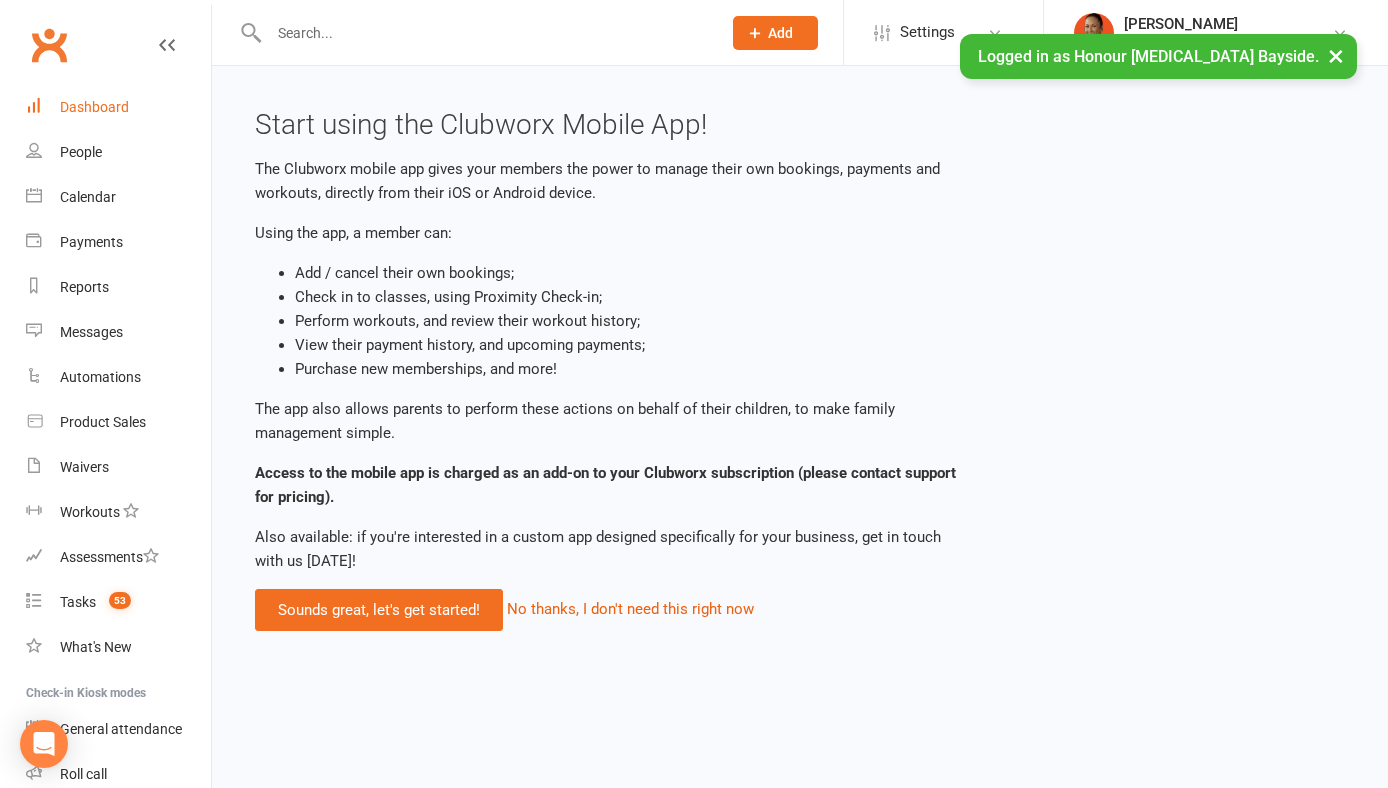 click on "Dashboard" at bounding box center (118, 107) 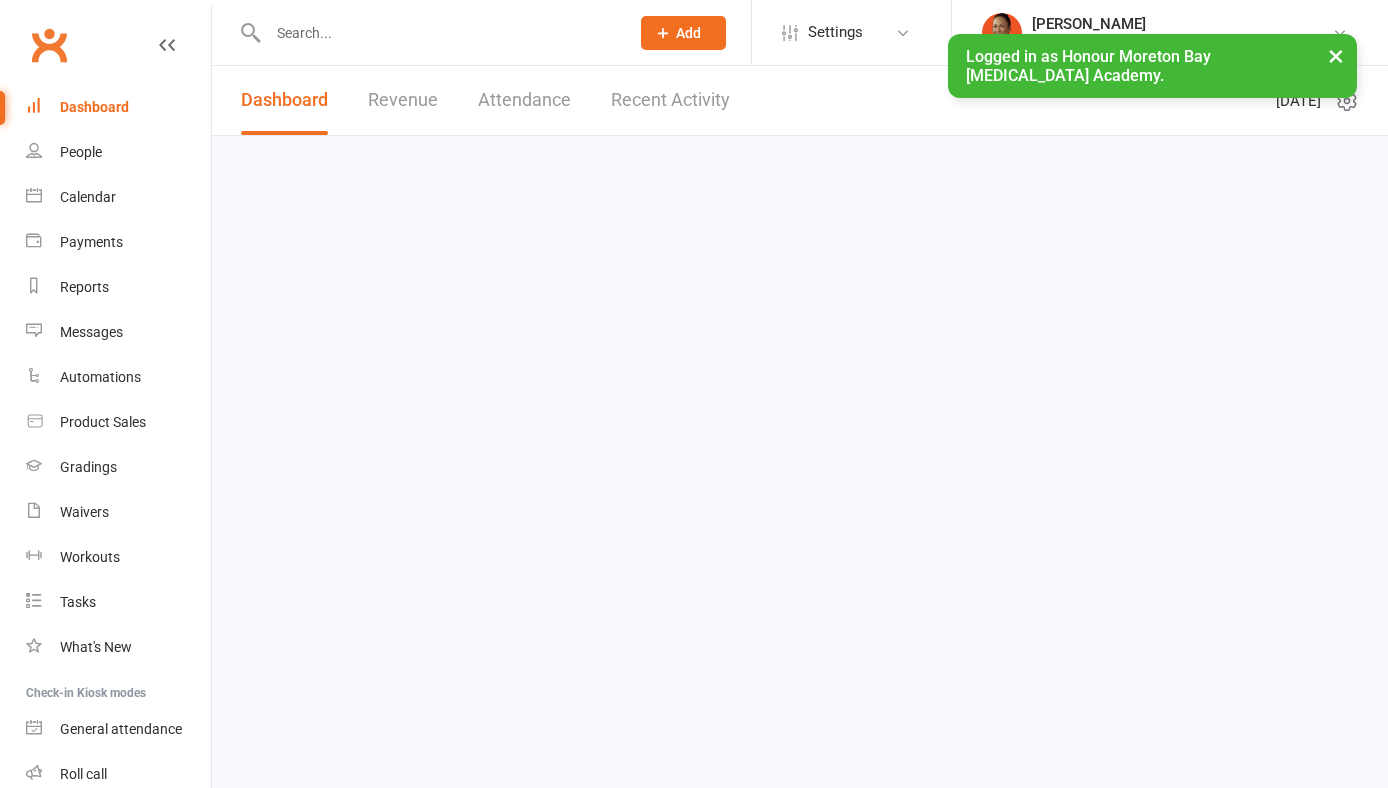 scroll, scrollTop: 0, scrollLeft: 0, axis: both 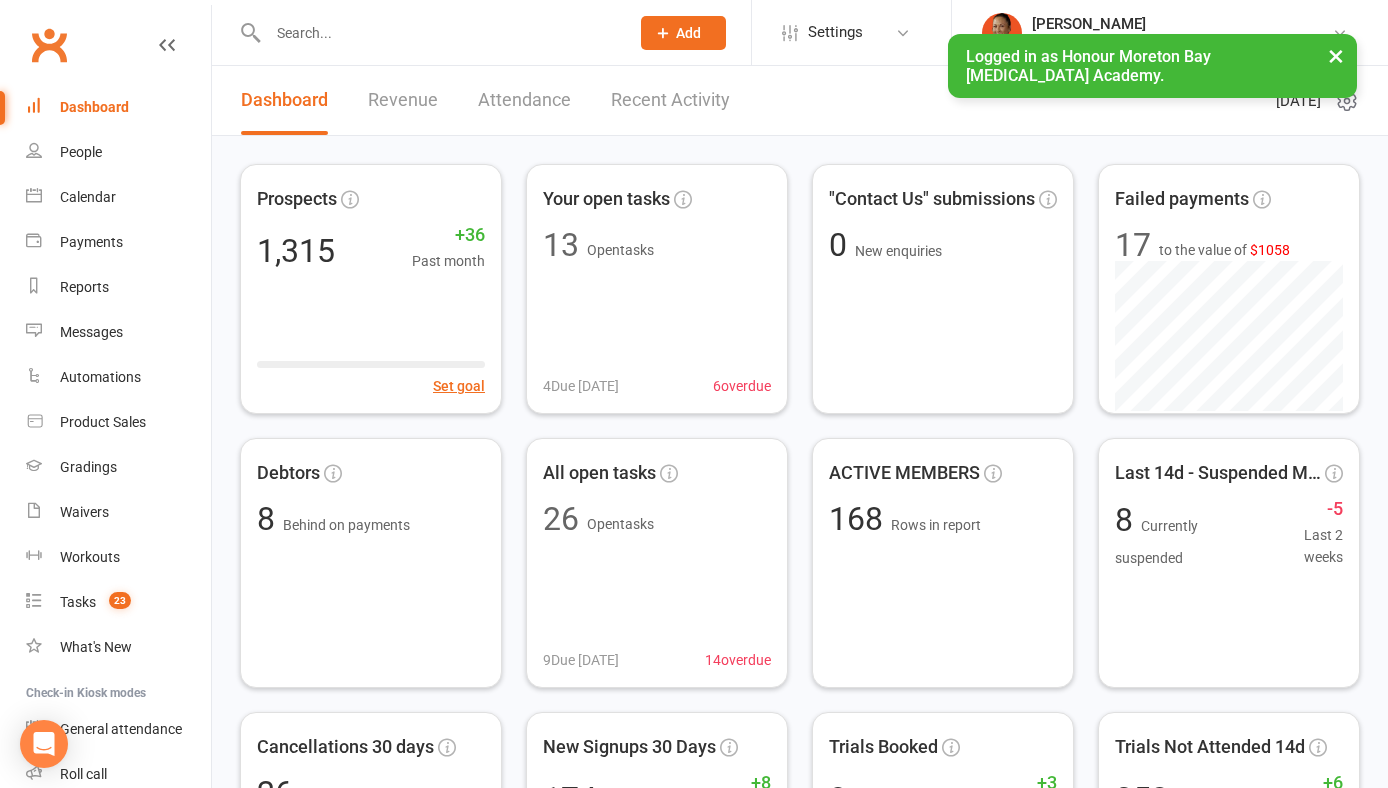 click on "×" at bounding box center (1336, 55) 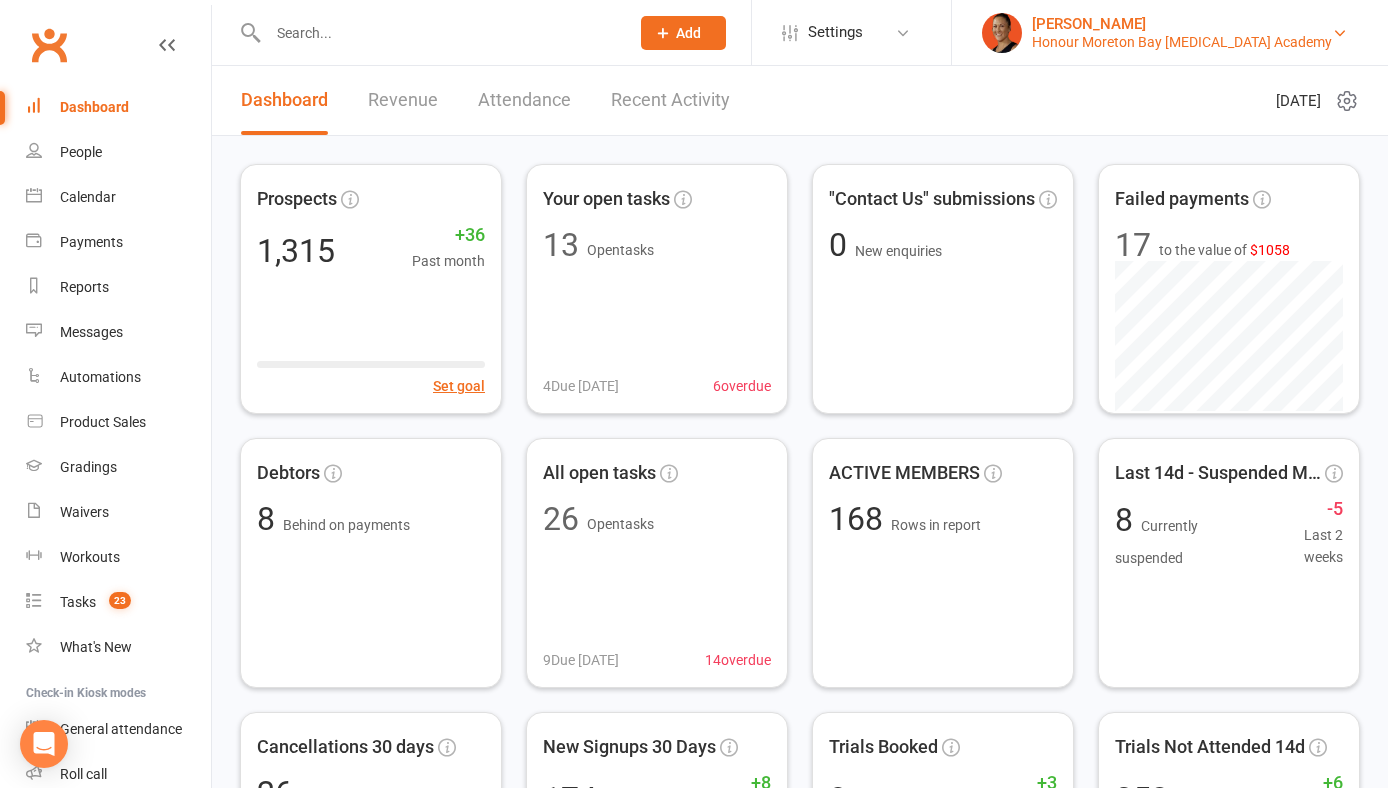 click on "Honour Moreton Bay [MEDICAL_DATA] Academy" at bounding box center (1182, 42) 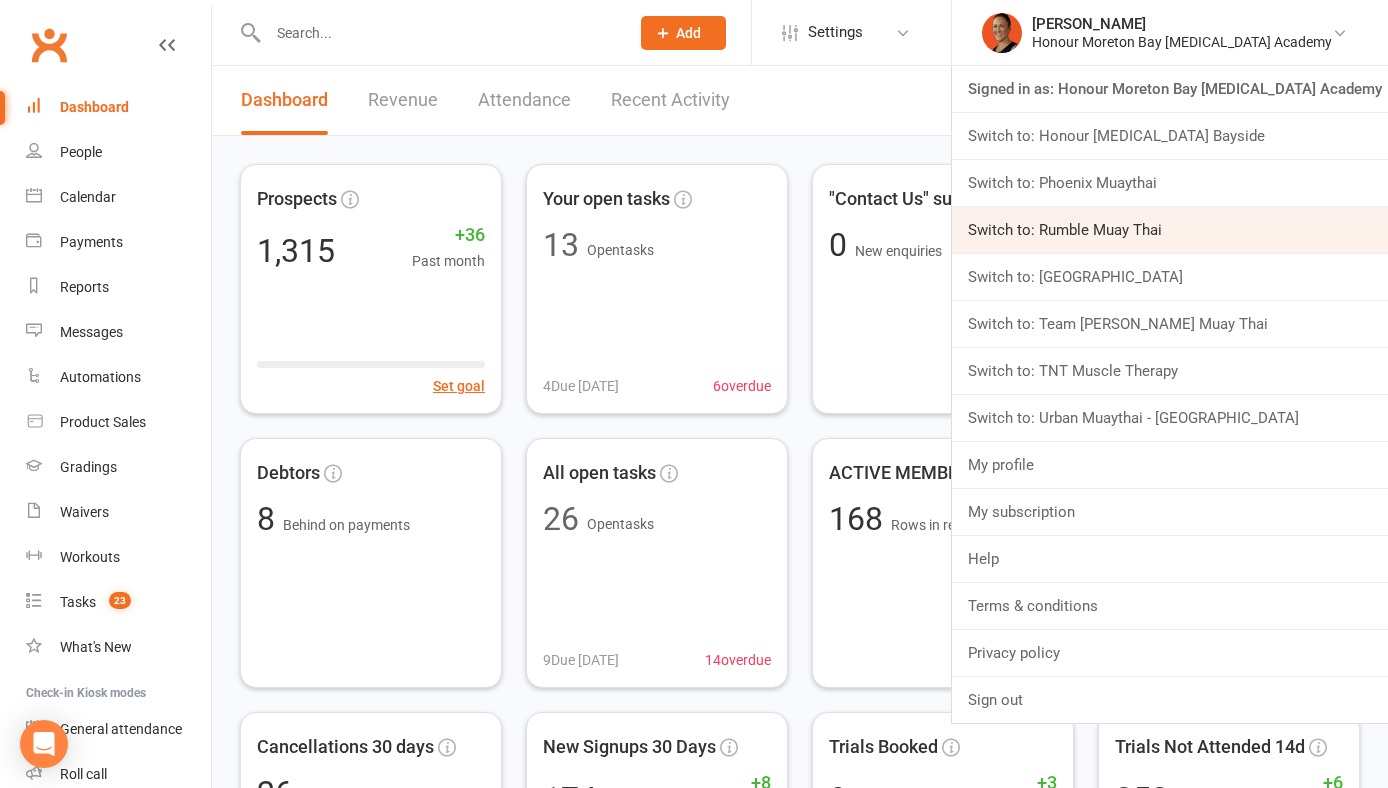 click on "Switch to: Rumble Muay Thai" at bounding box center [1170, 230] 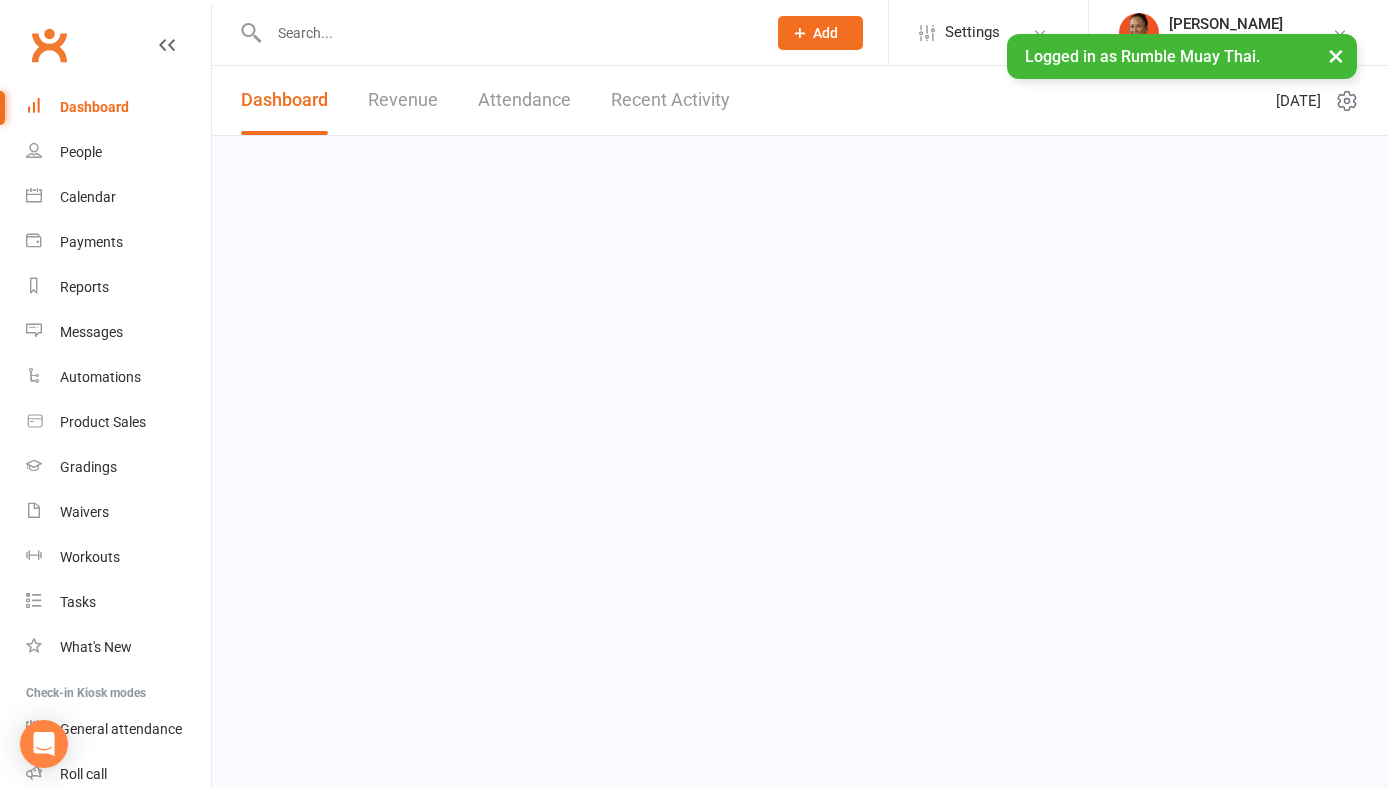 scroll, scrollTop: 0, scrollLeft: 0, axis: both 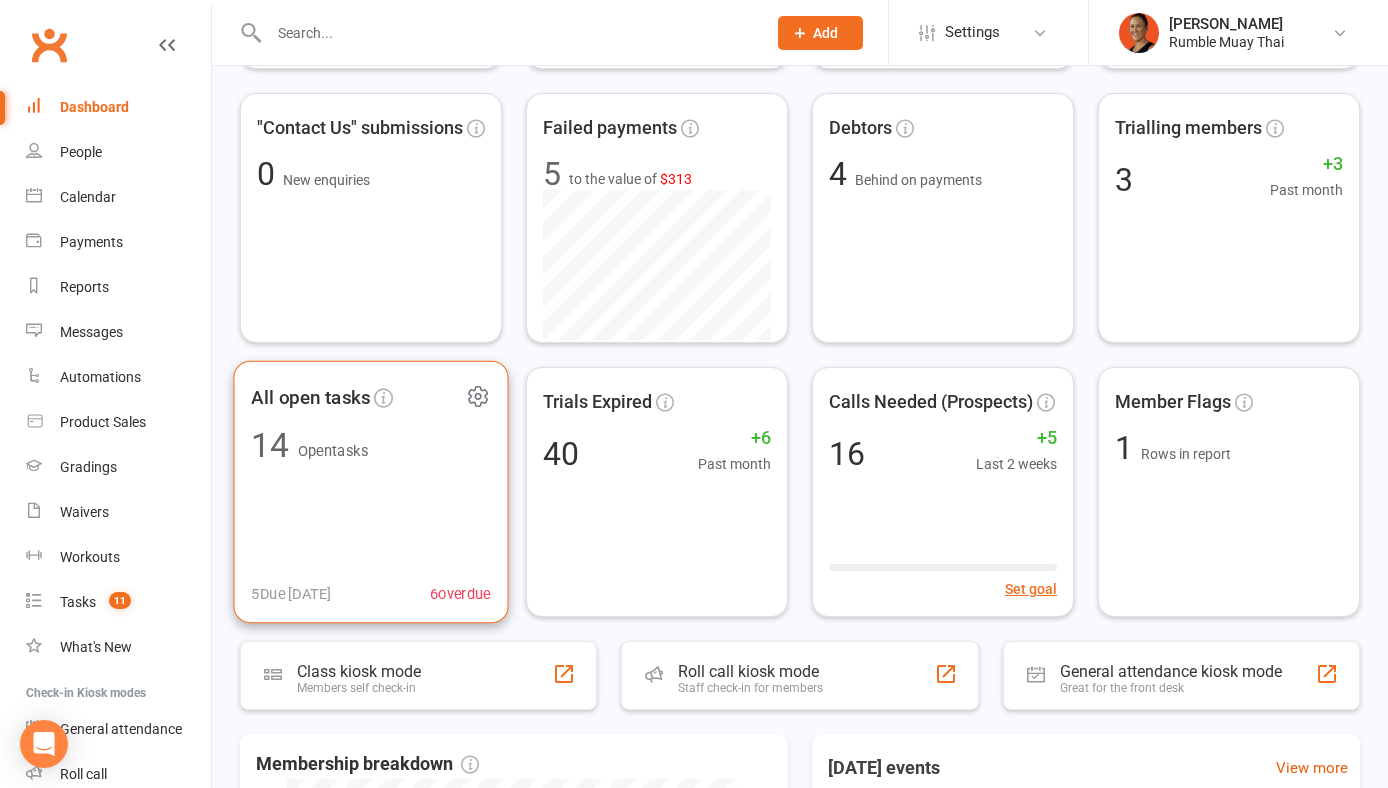 click 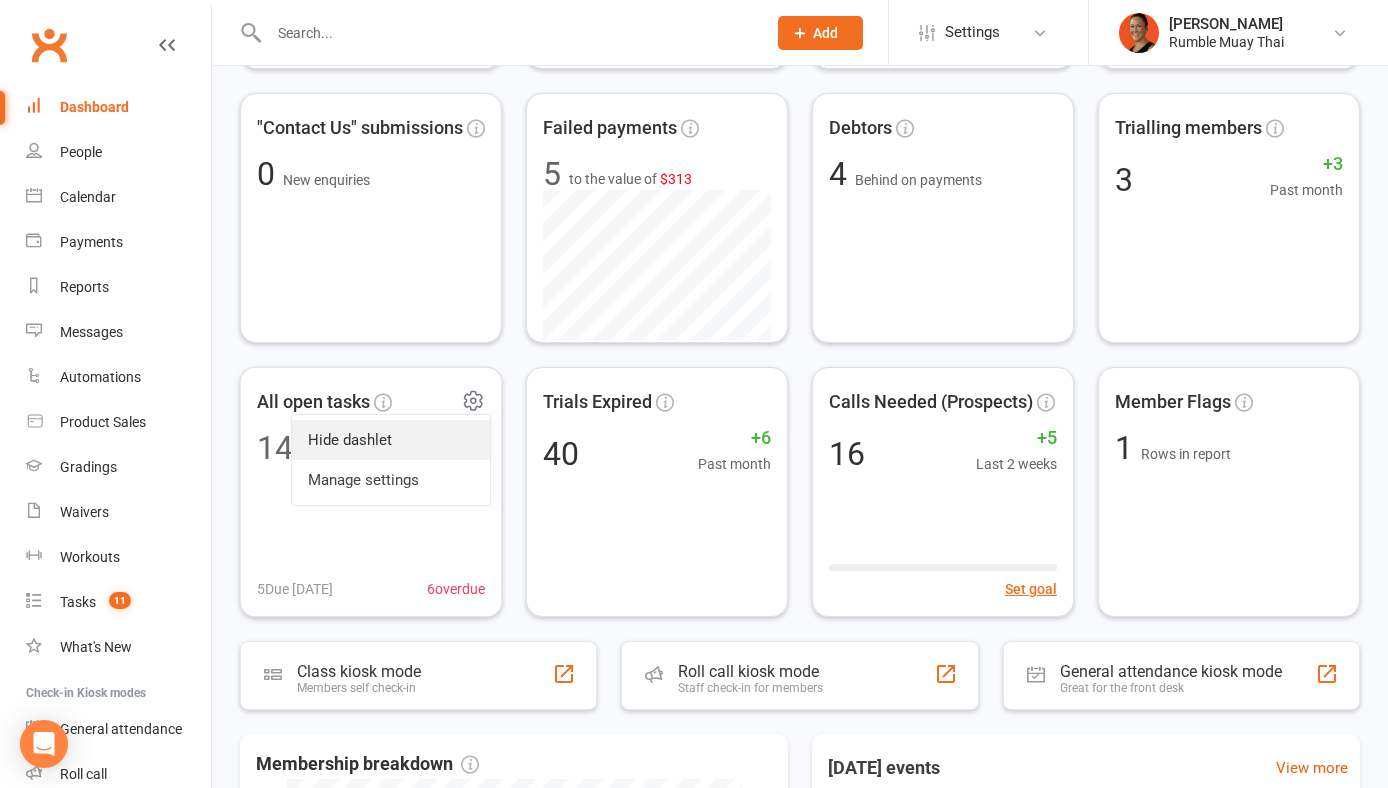 click on "Hide dashlet" at bounding box center [391, 440] 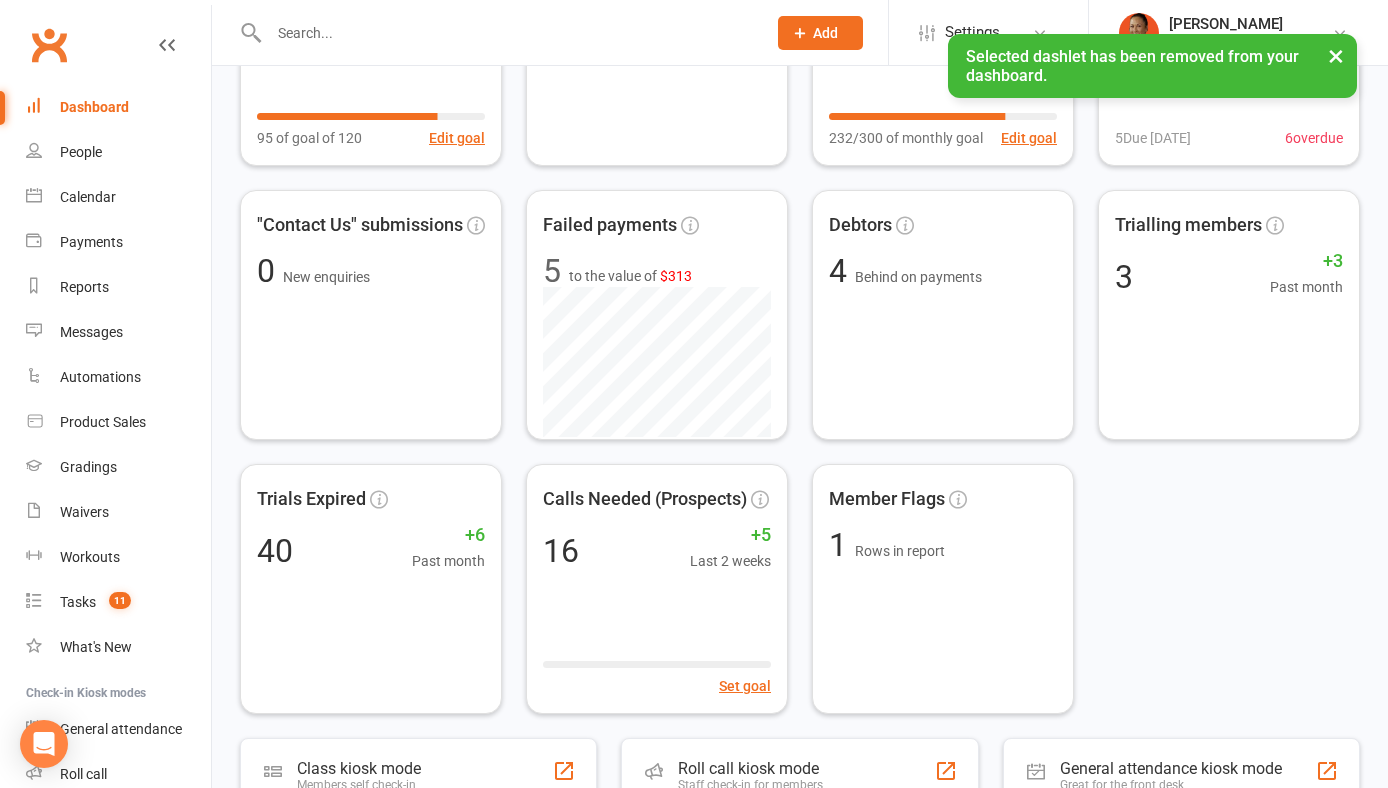 scroll, scrollTop: 245, scrollLeft: 0, axis: vertical 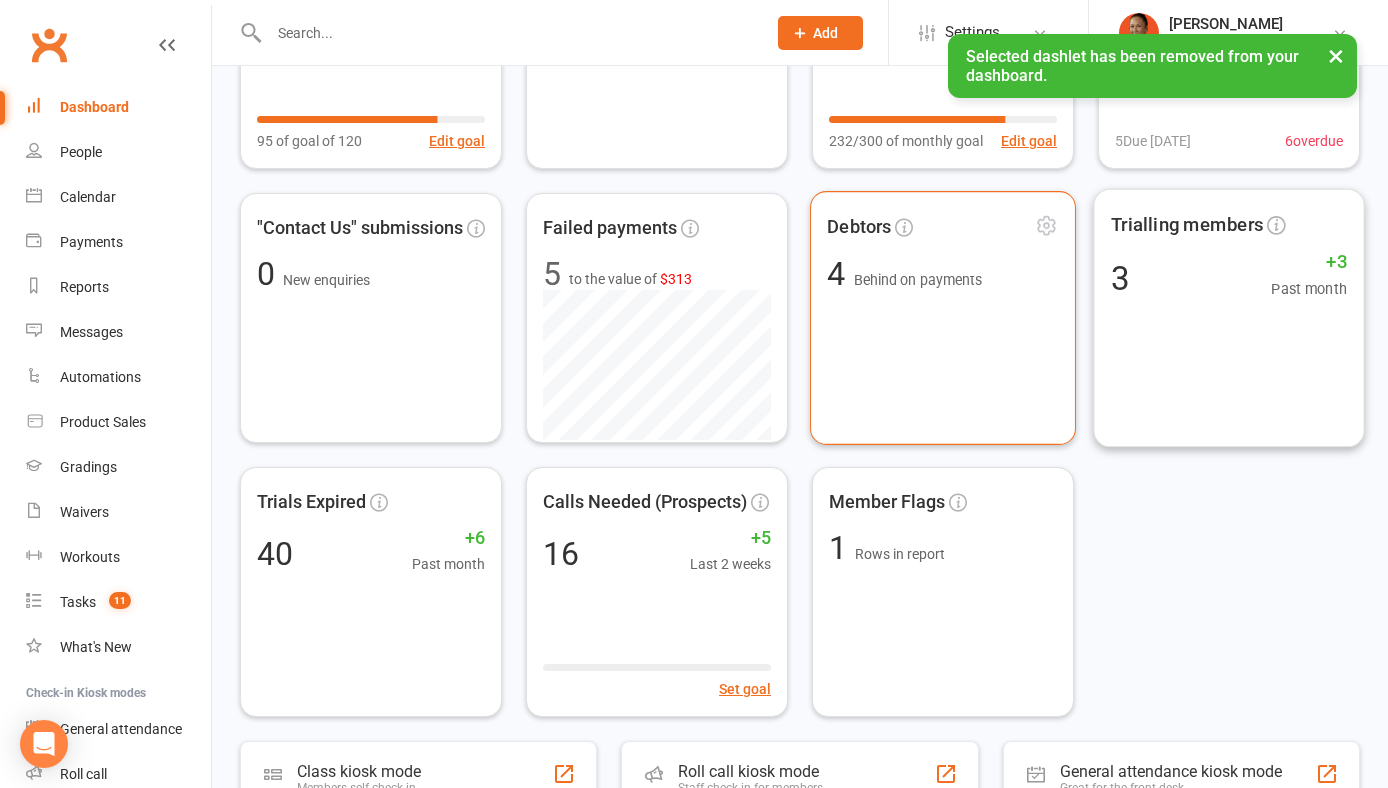 click on "Debtors   4   Behind on payments" at bounding box center (943, 318) 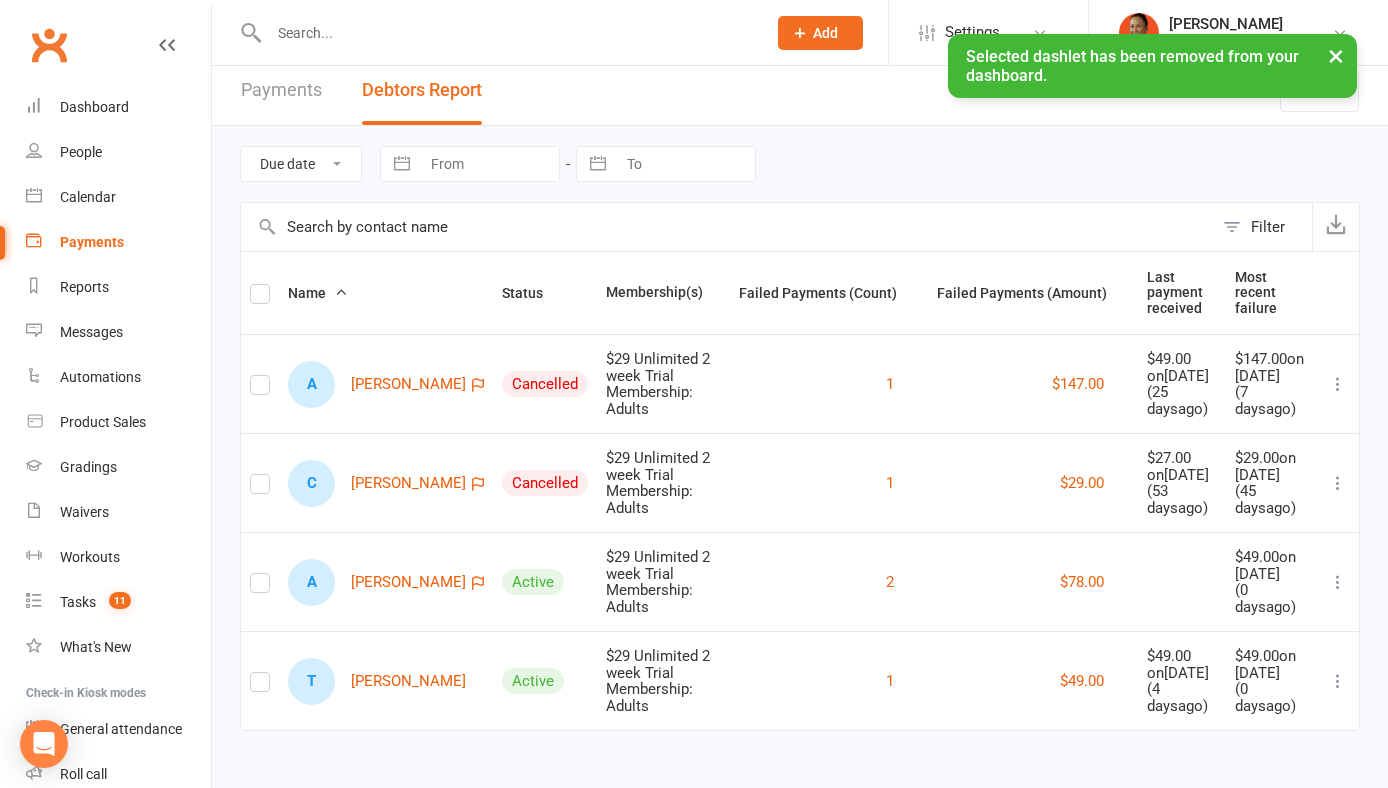 scroll, scrollTop: 75, scrollLeft: 0, axis: vertical 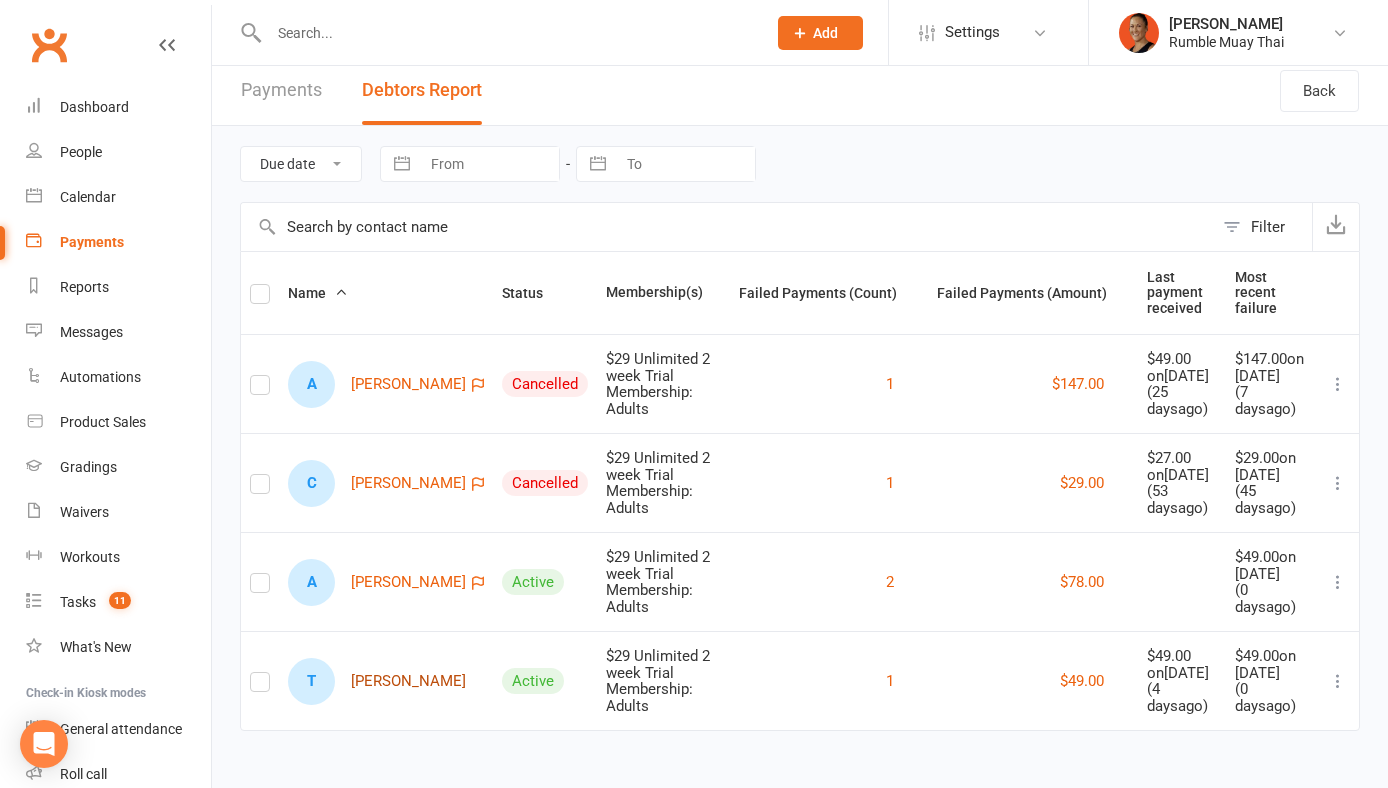 click on "T Trae Smith" at bounding box center (377, 681) 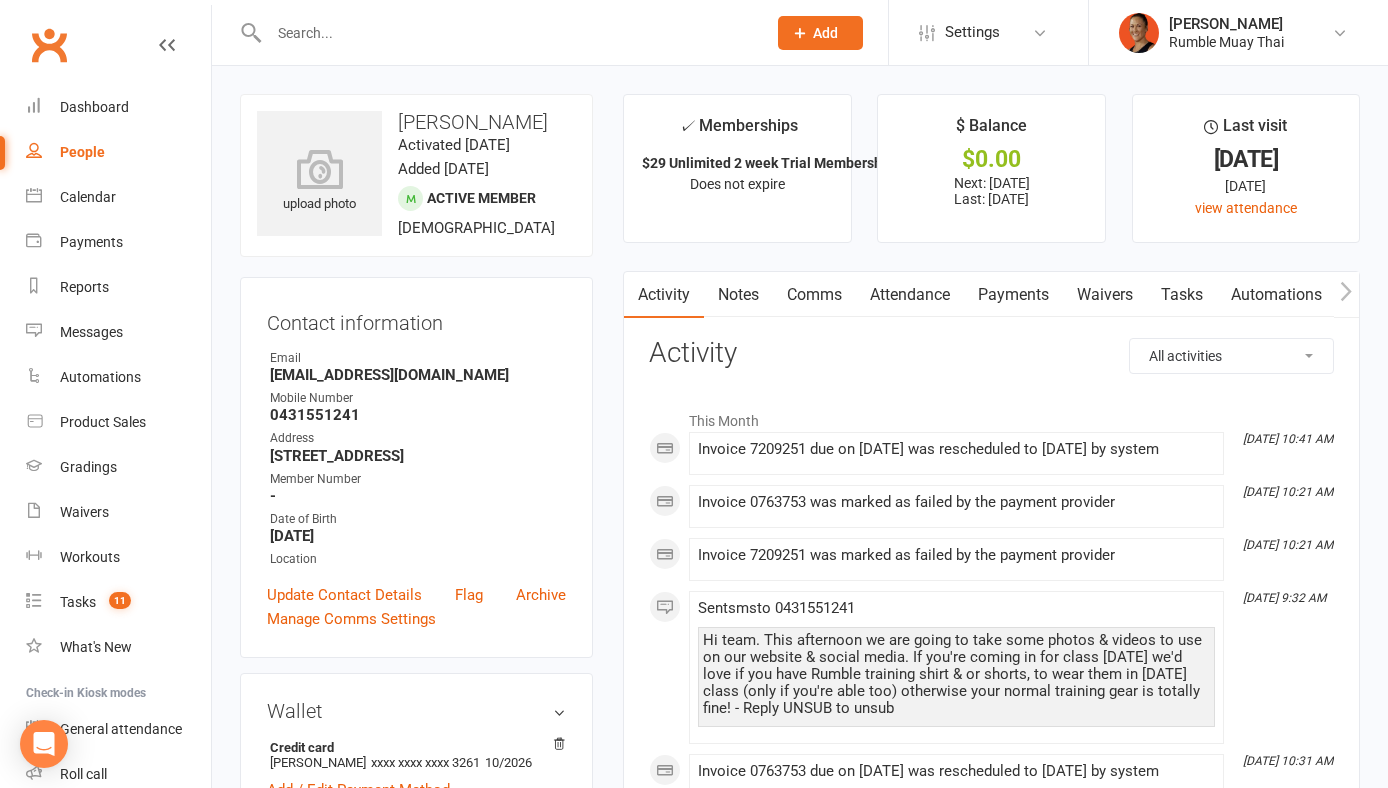 scroll, scrollTop: 4, scrollLeft: 0, axis: vertical 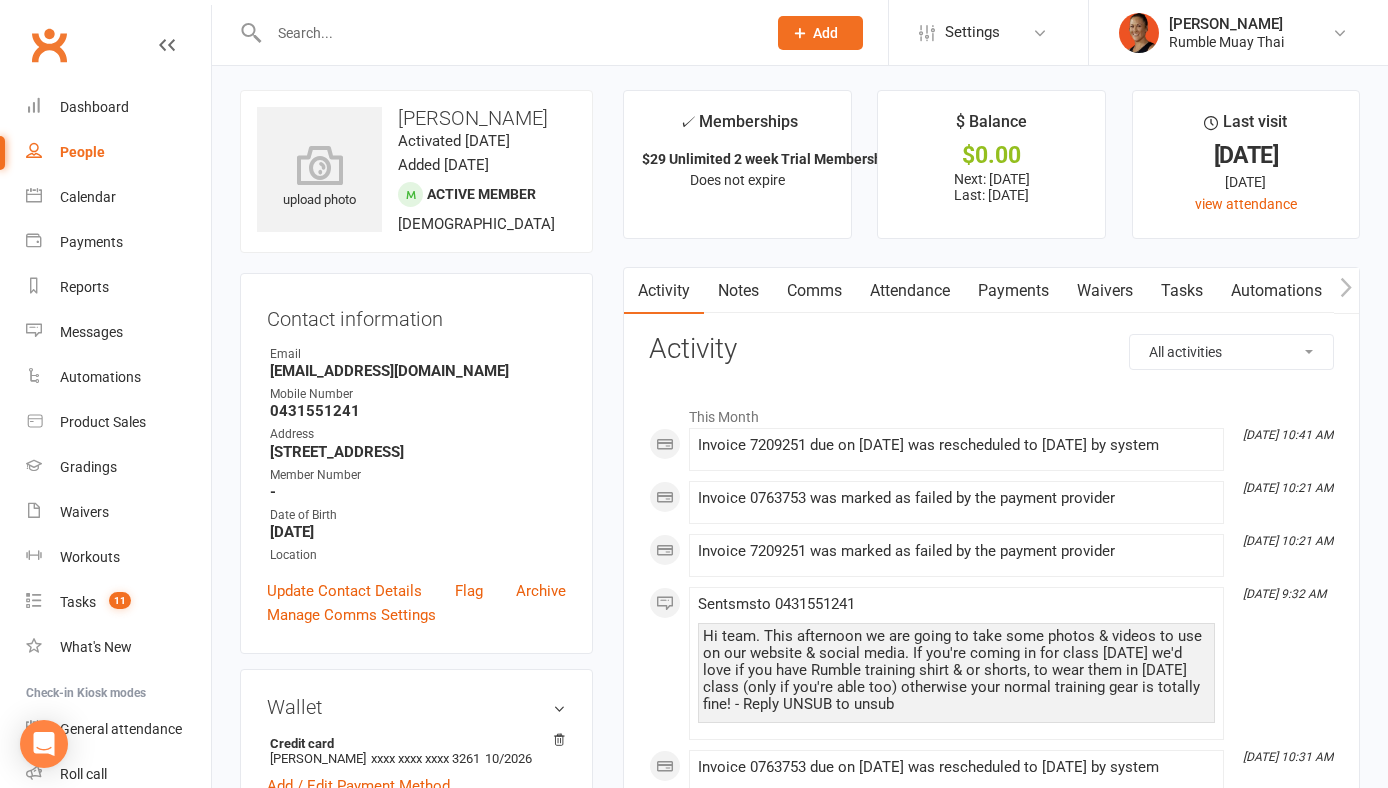 click on "Payments" at bounding box center (1013, 291) 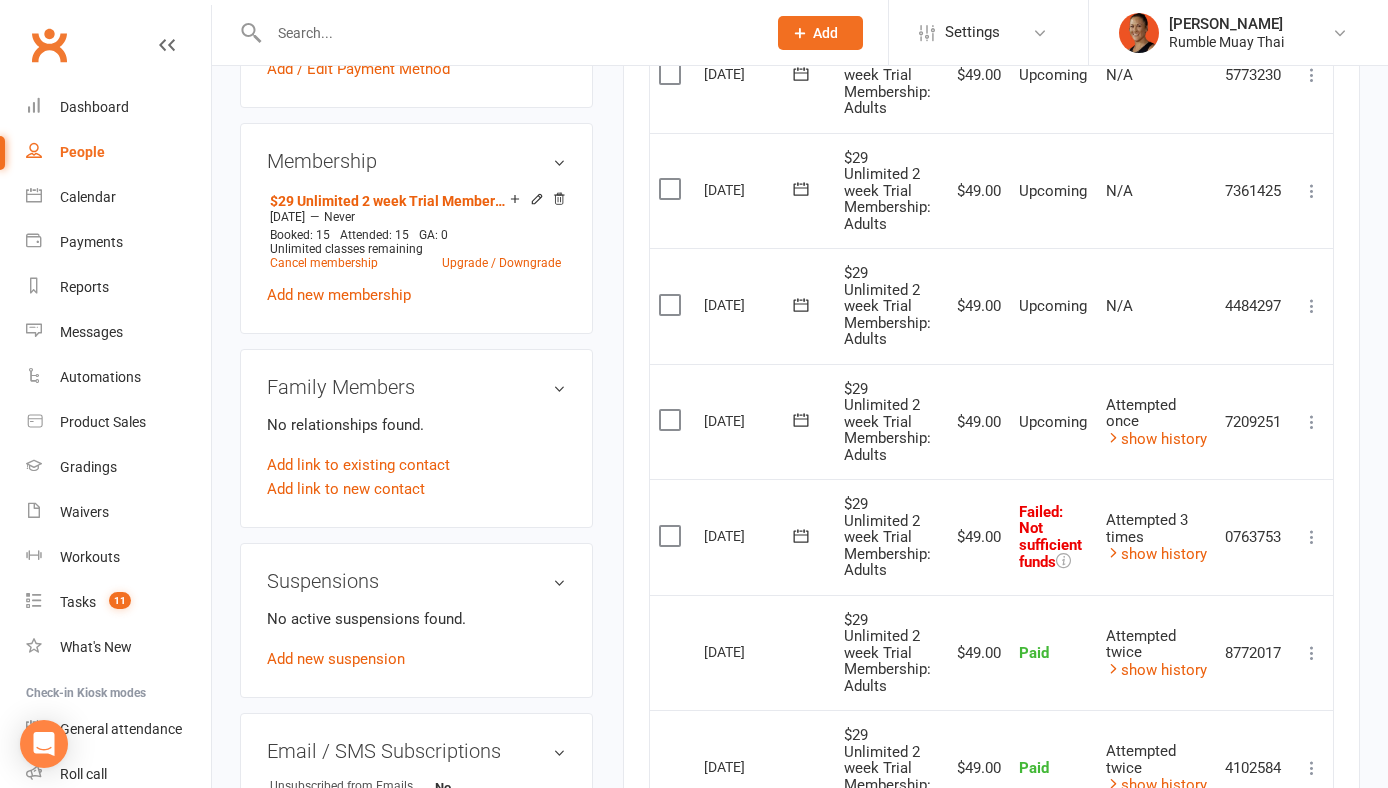 scroll, scrollTop: 789, scrollLeft: 0, axis: vertical 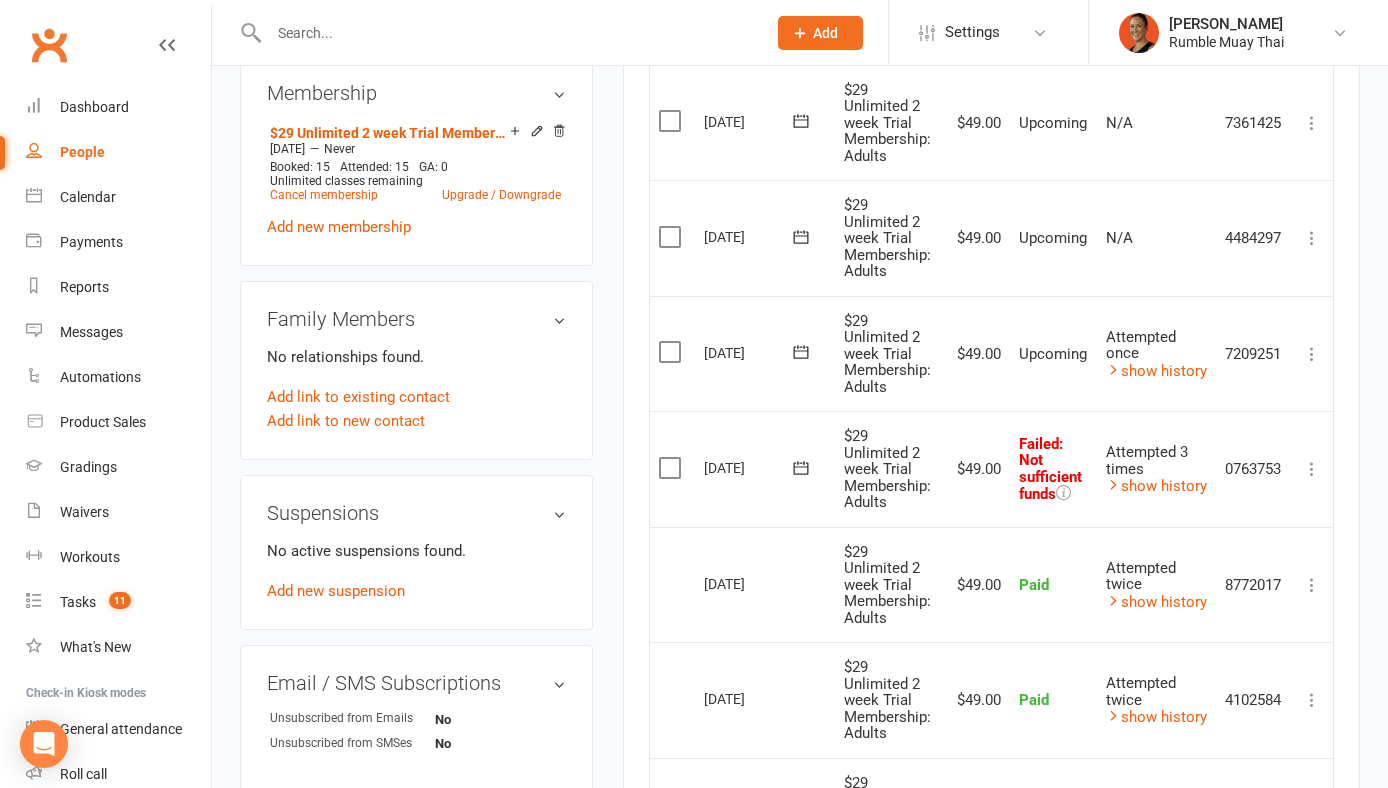 click on "$29 Unlimited 2 week Trial Membership: Adults" at bounding box center [887, 585] 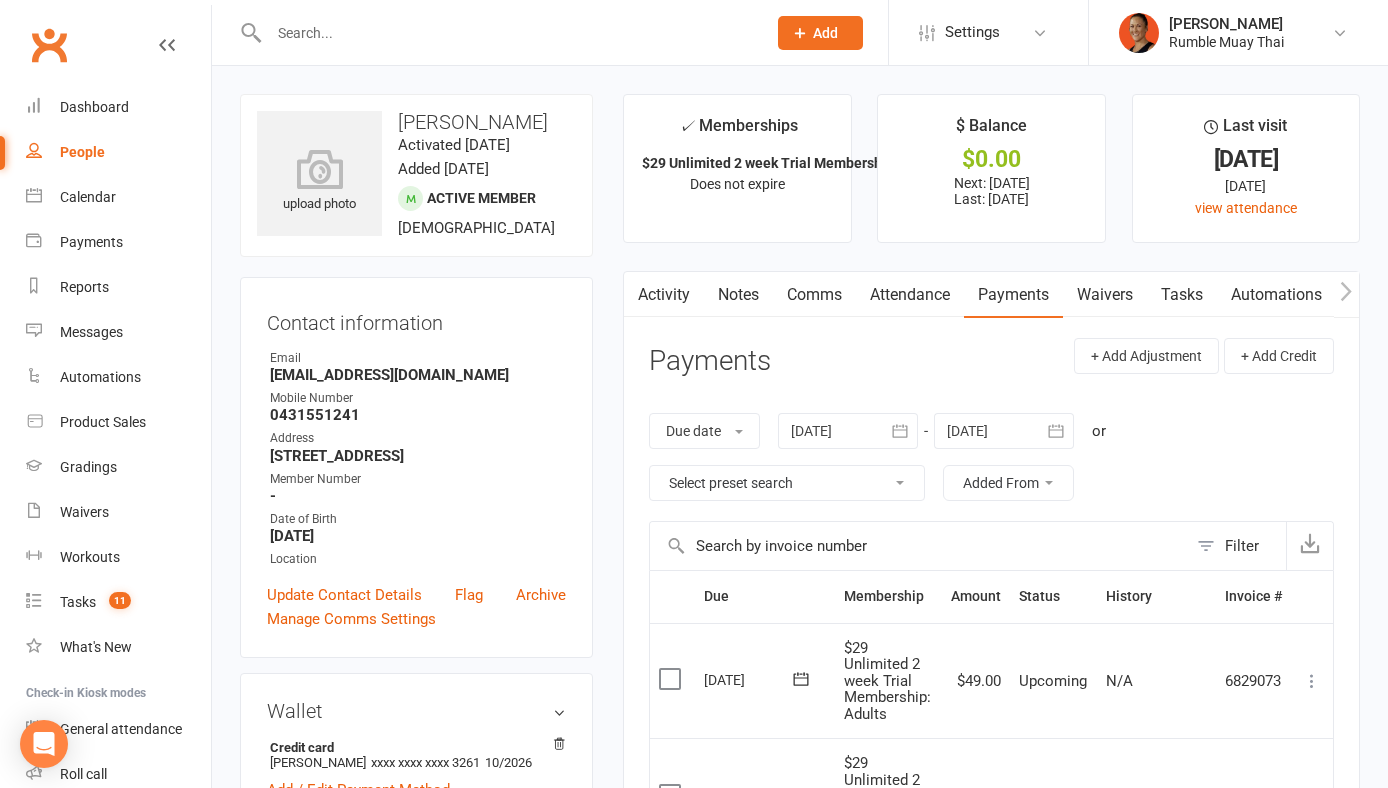 click on "Activity" at bounding box center [664, 295] 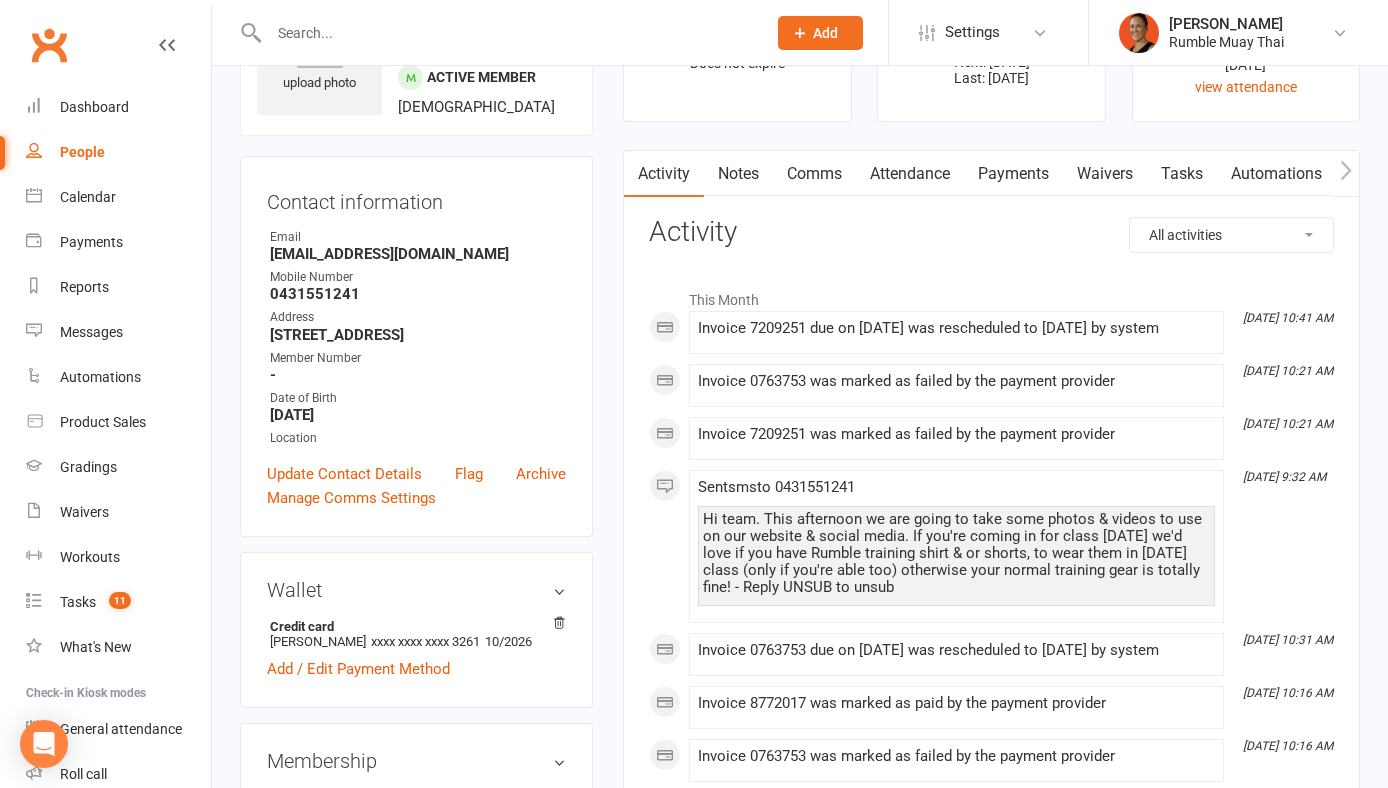 scroll, scrollTop: 0, scrollLeft: 0, axis: both 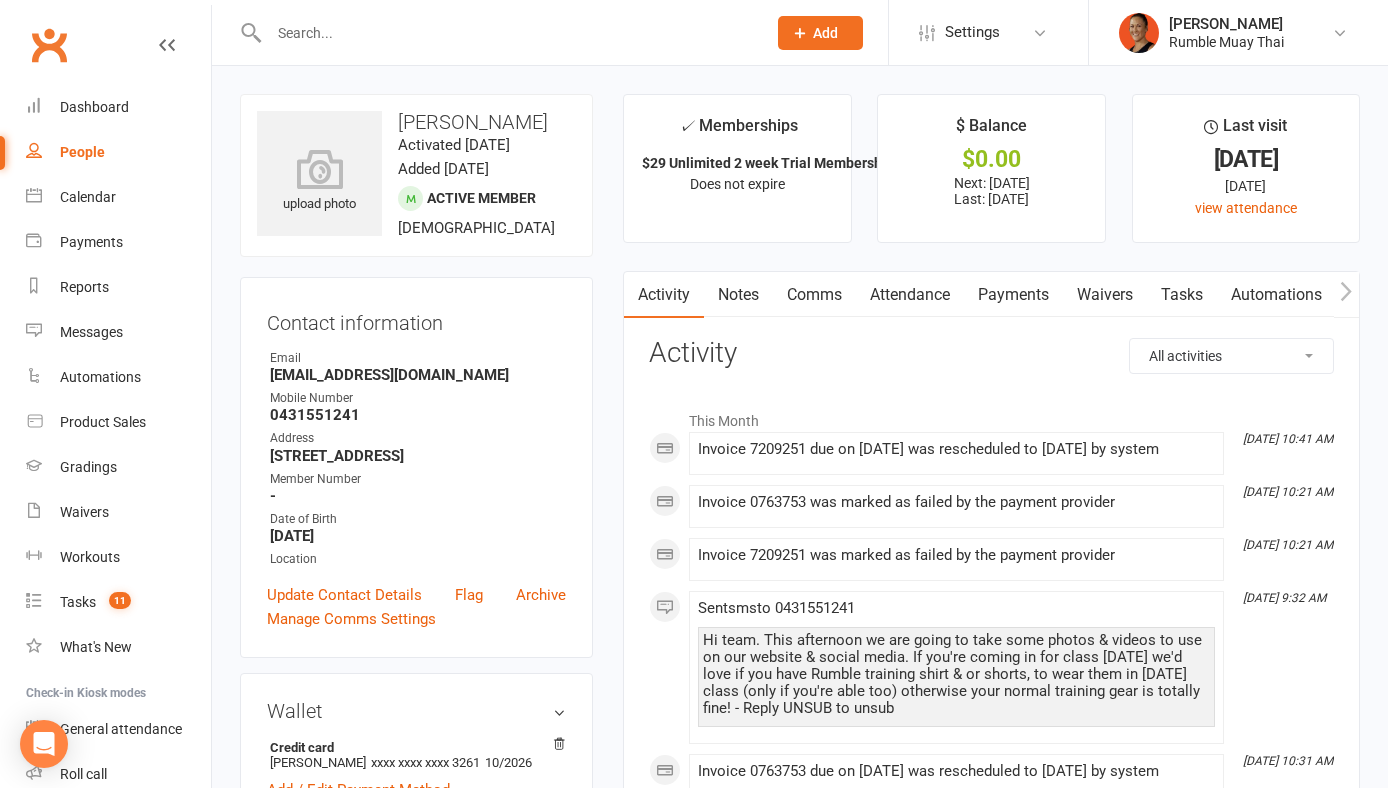 click on "Payments" at bounding box center (1013, 295) 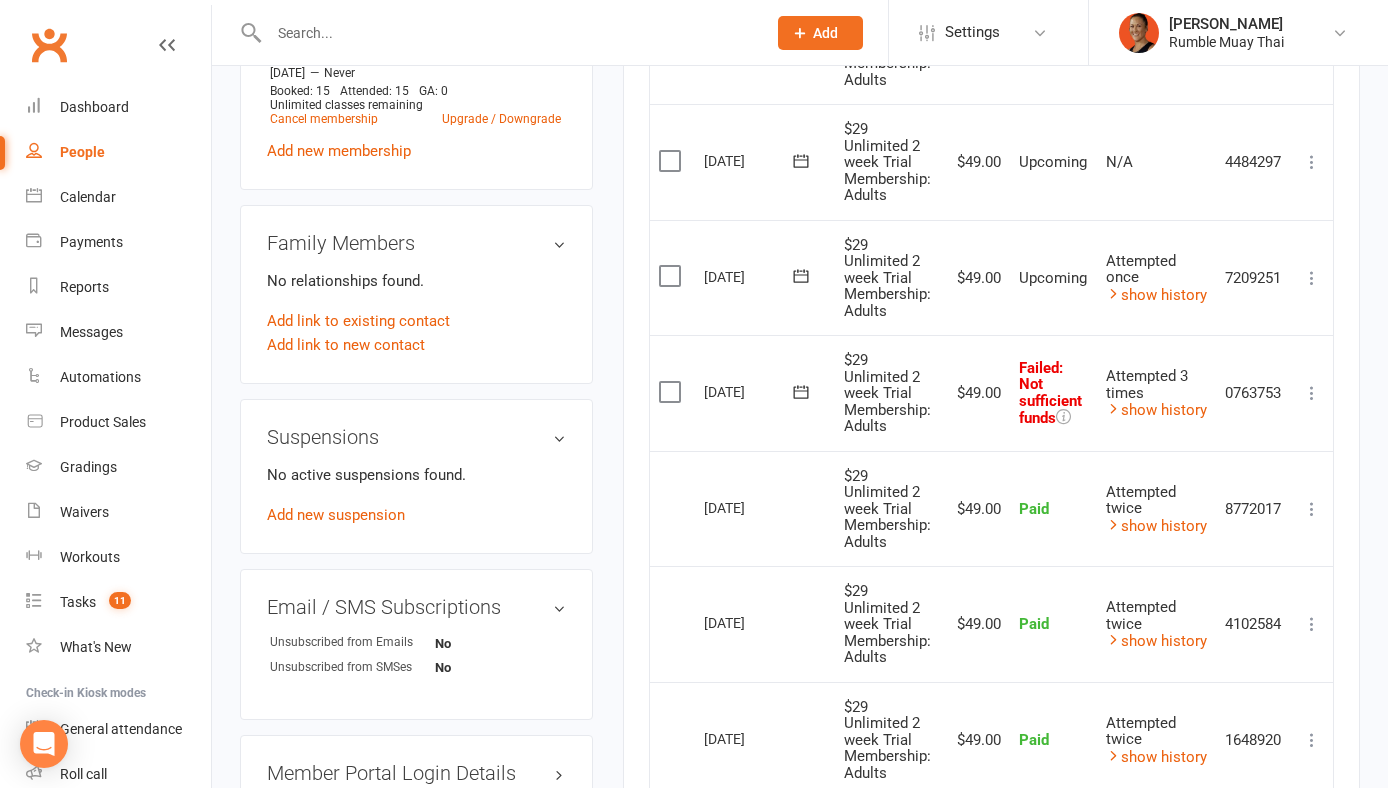 scroll, scrollTop: 866, scrollLeft: 0, axis: vertical 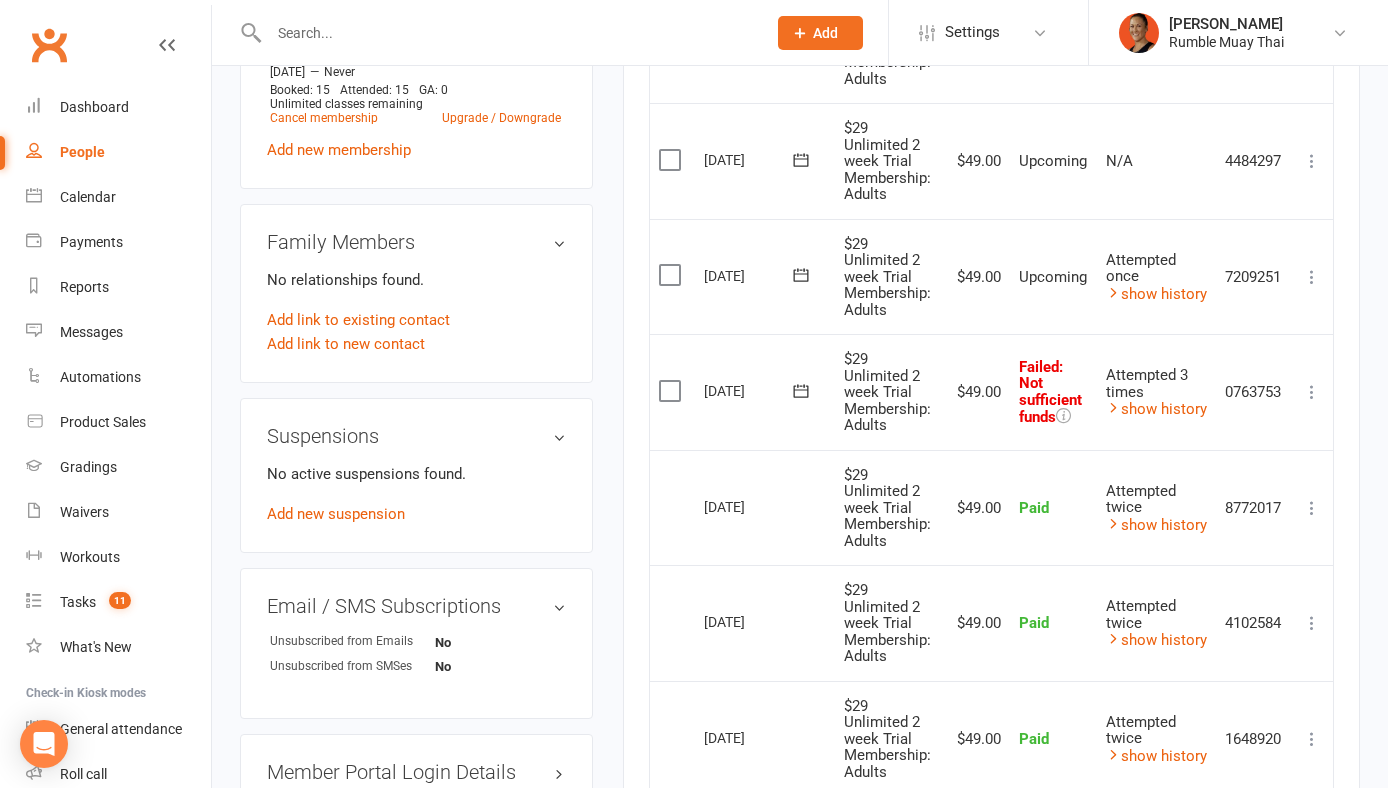 click 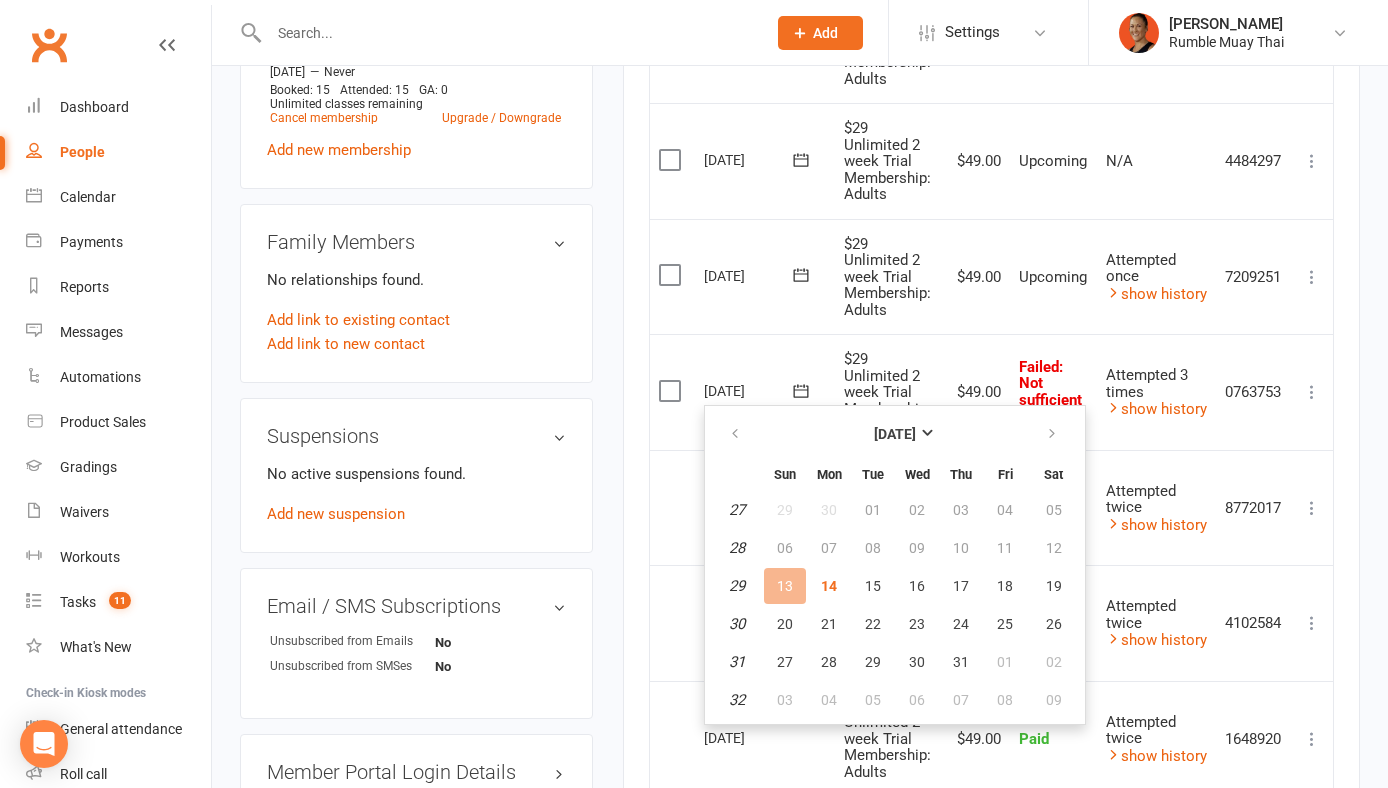 click on "$29 Unlimited 2 week Trial Membership: Adults" at bounding box center [887, 392] 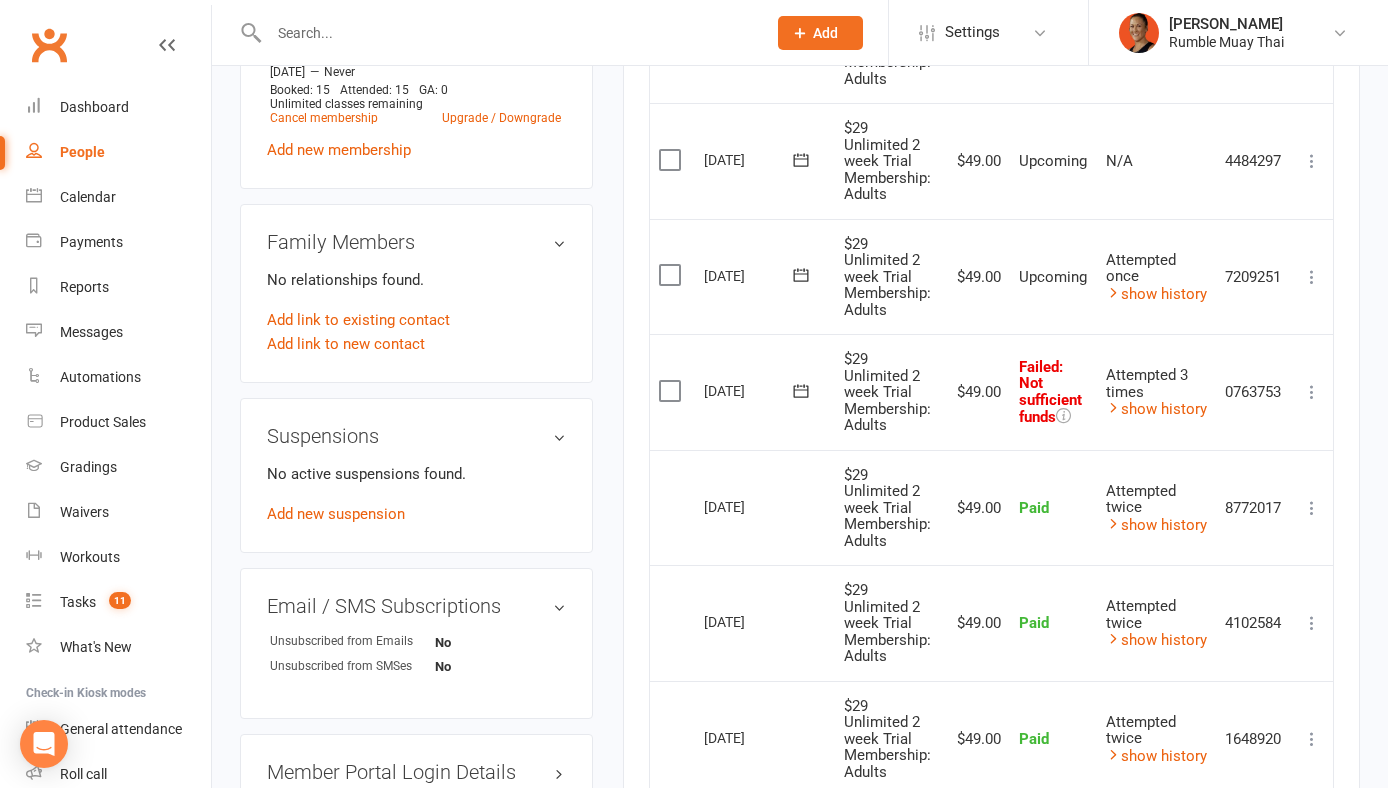 click 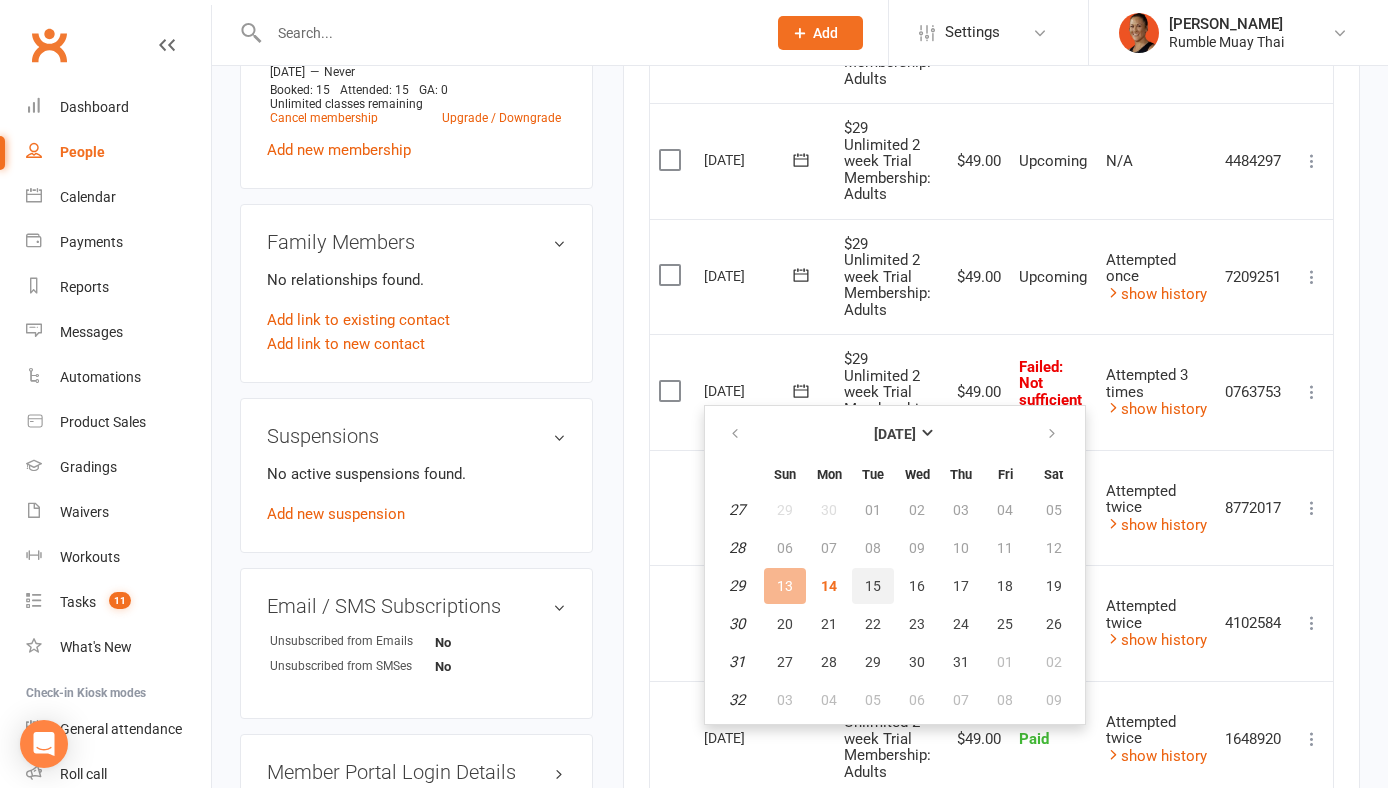 click on "15" at bounding box center (873, 586) 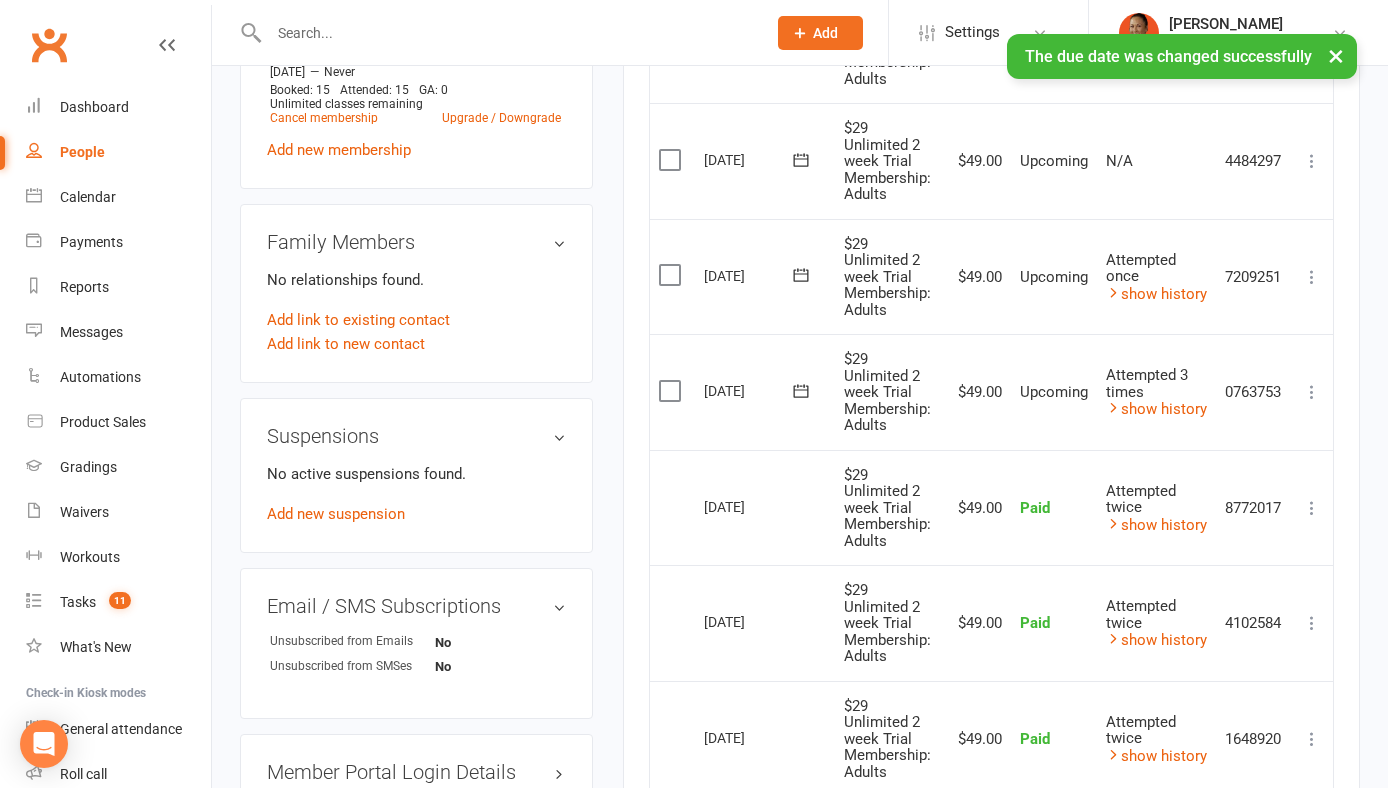 click 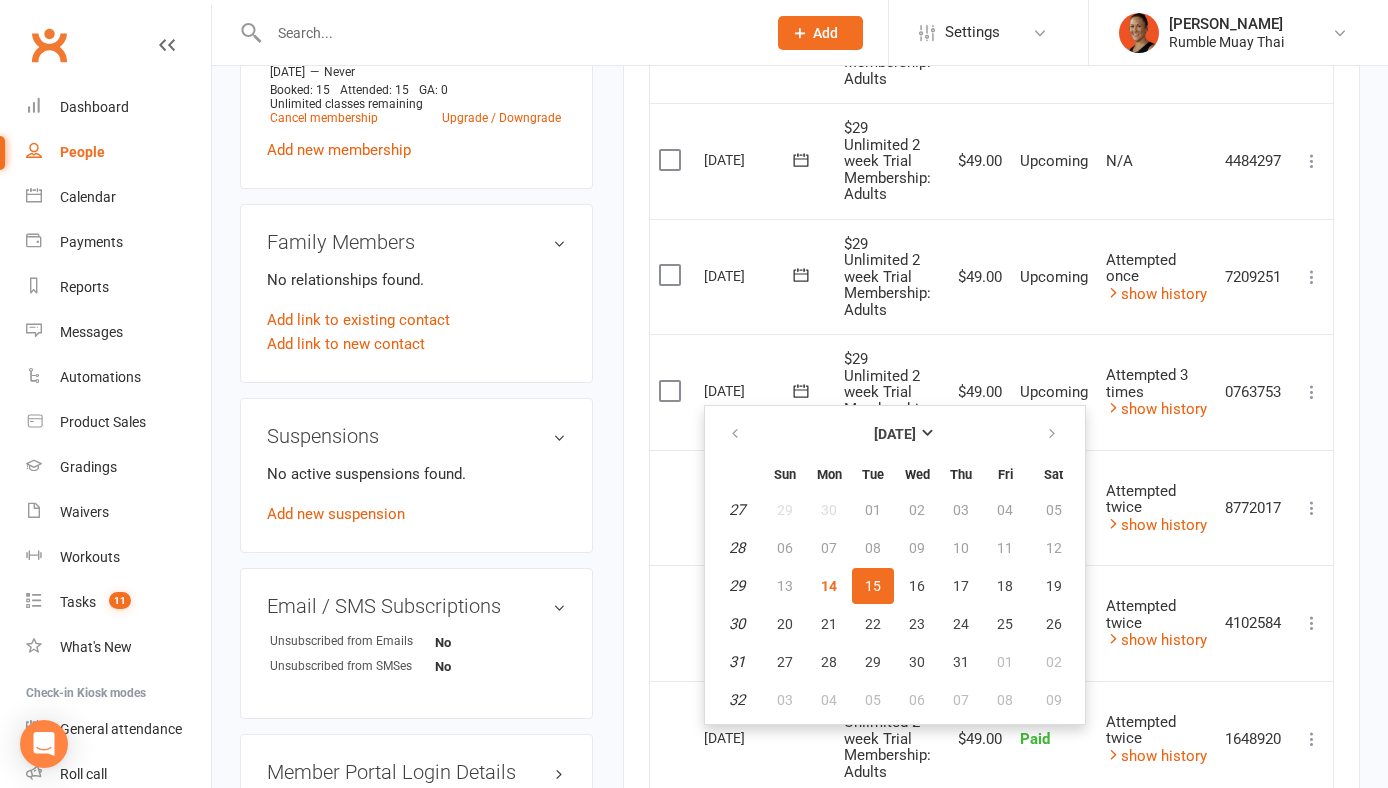 click on "$29 Unlimited 2 week Trial Membership: Adults" at bounding box center (887, 277) 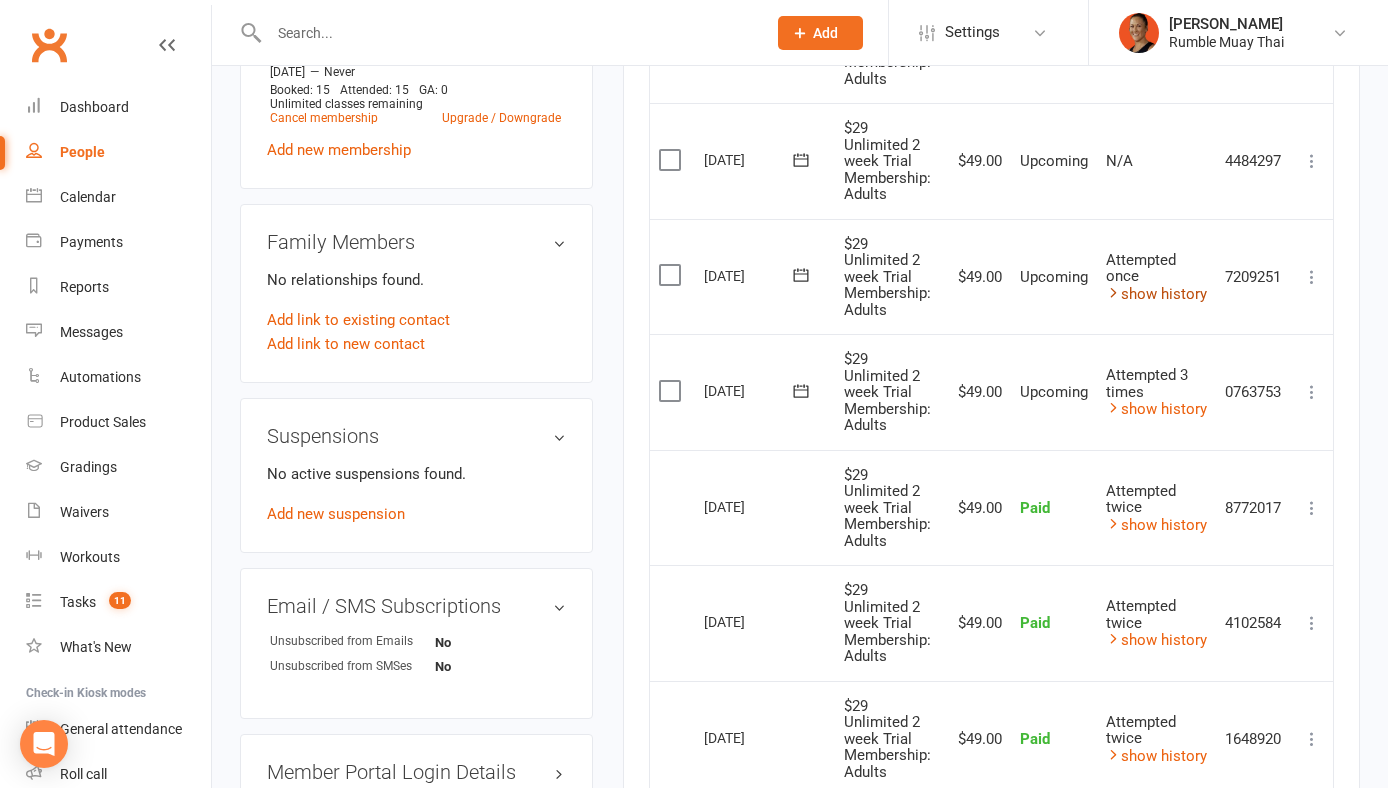 click on "show history" at bounding box center [1156, 294] 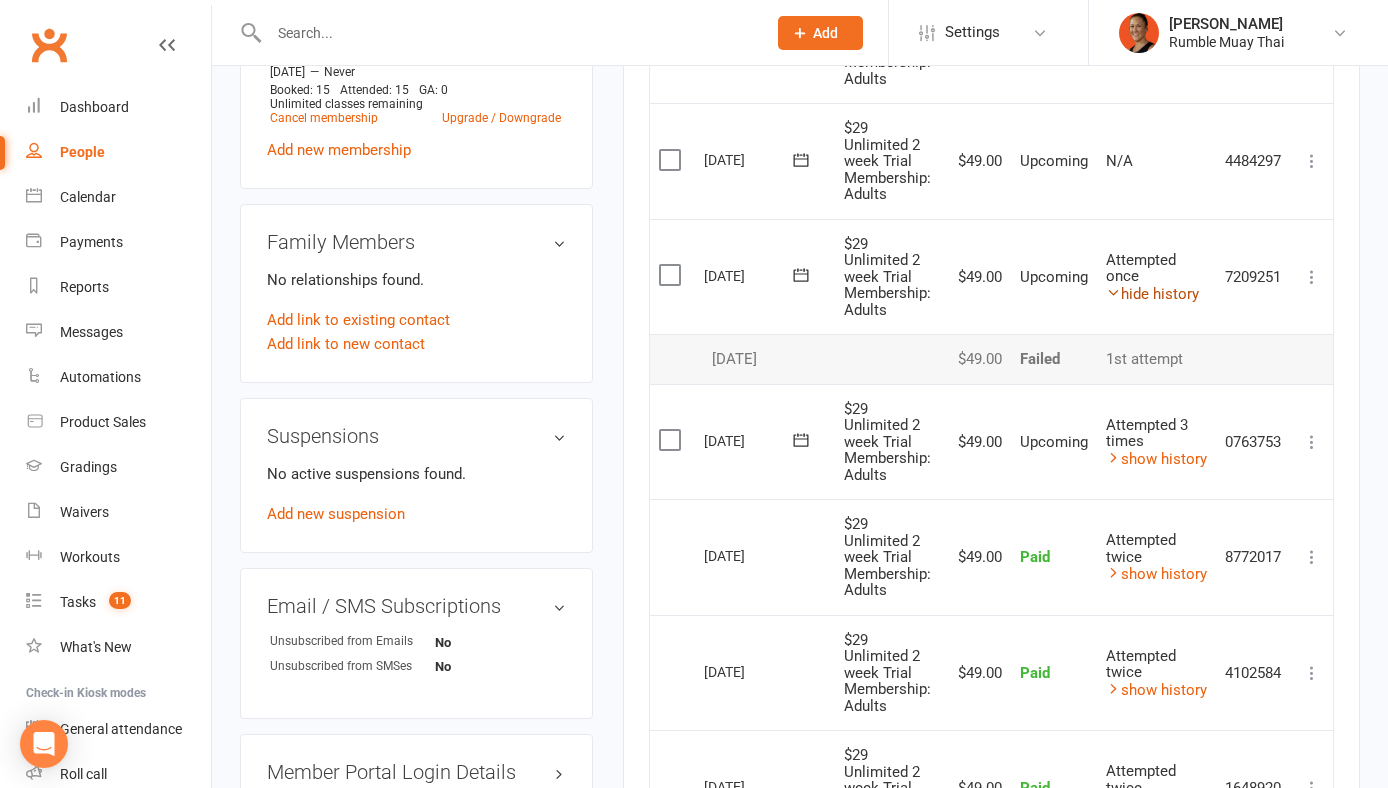 click on "hide history" at bounding box center [1152, 294] 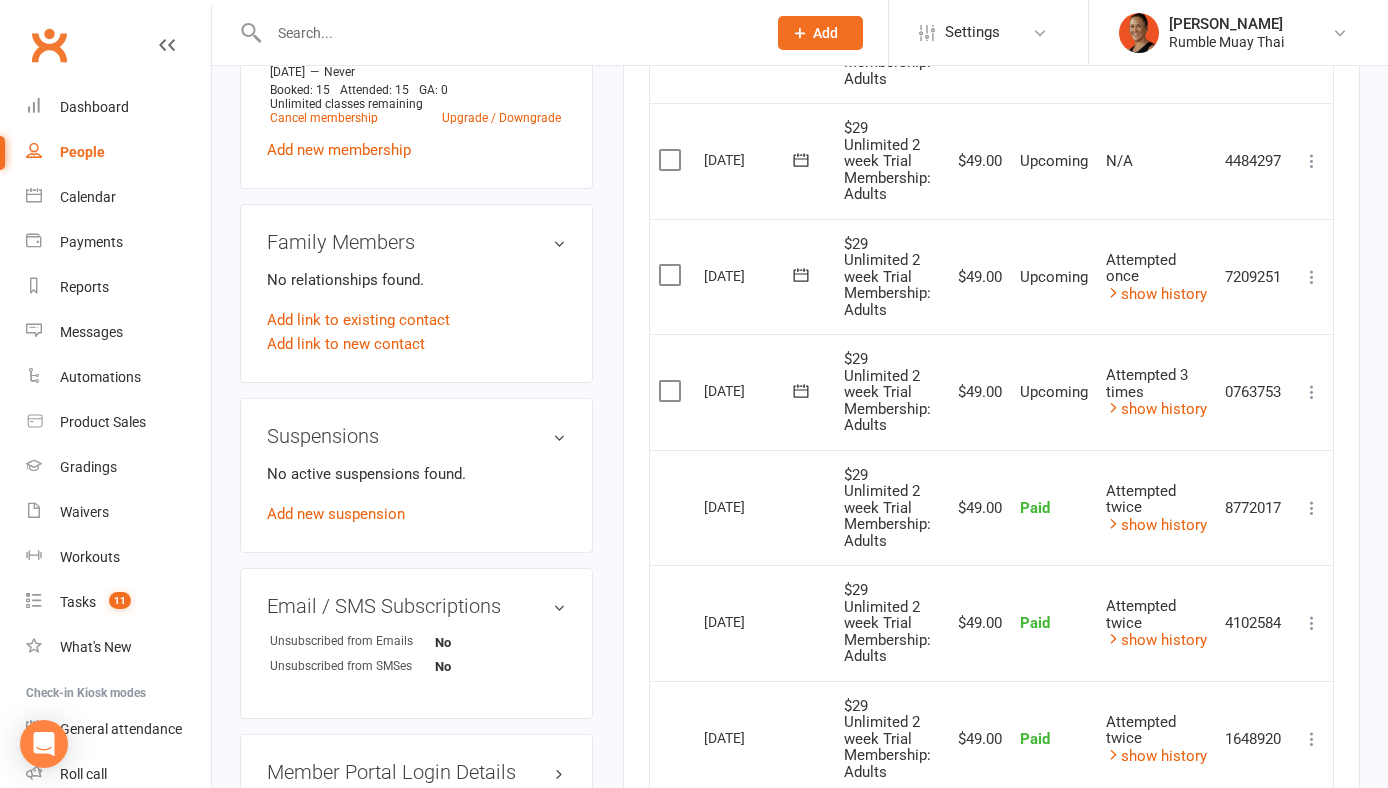 click at bounding box center (801, 275) 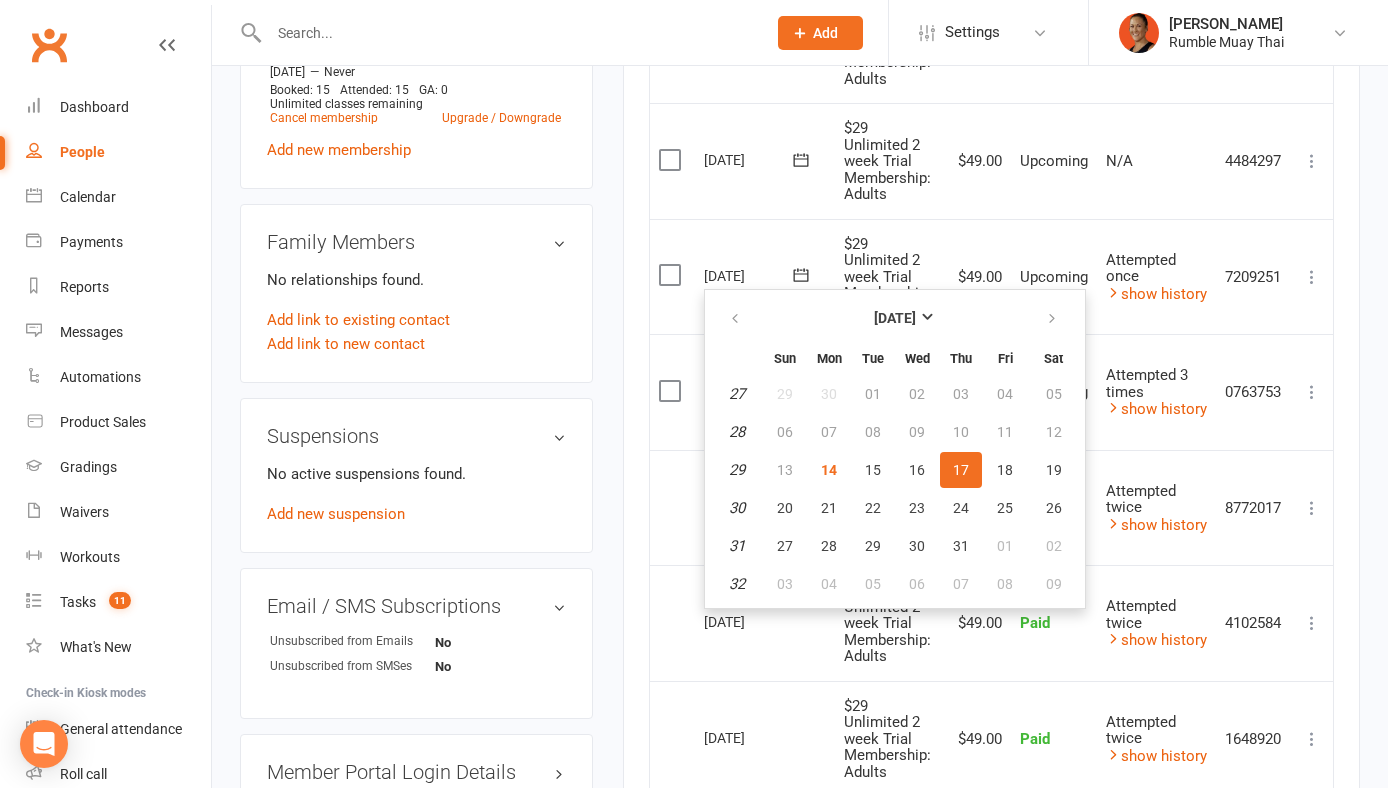 click on "$29 Unlimited 2 week Trial Membership: Adults" at bounding box center (888, 277) 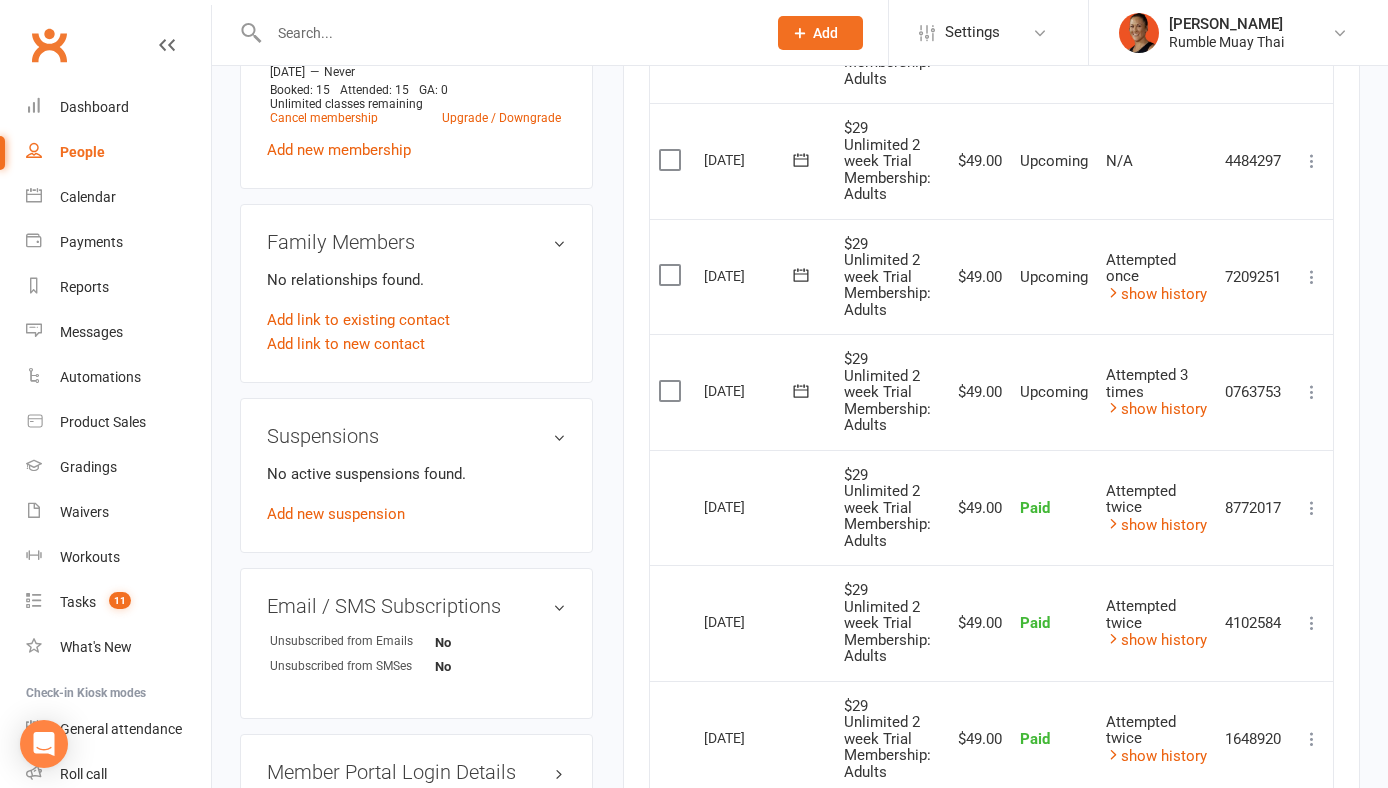 click 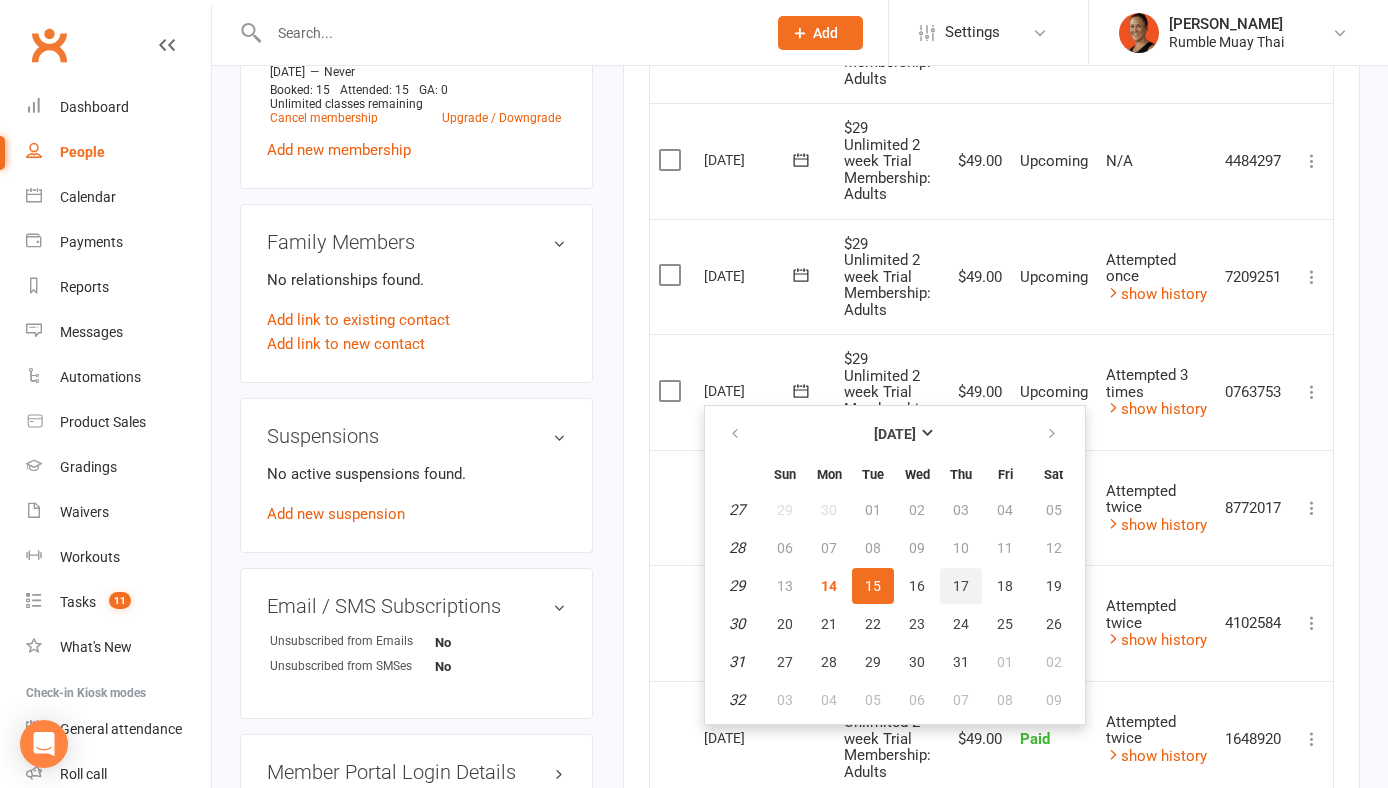 click on "17" at bounding box center (961, 586) 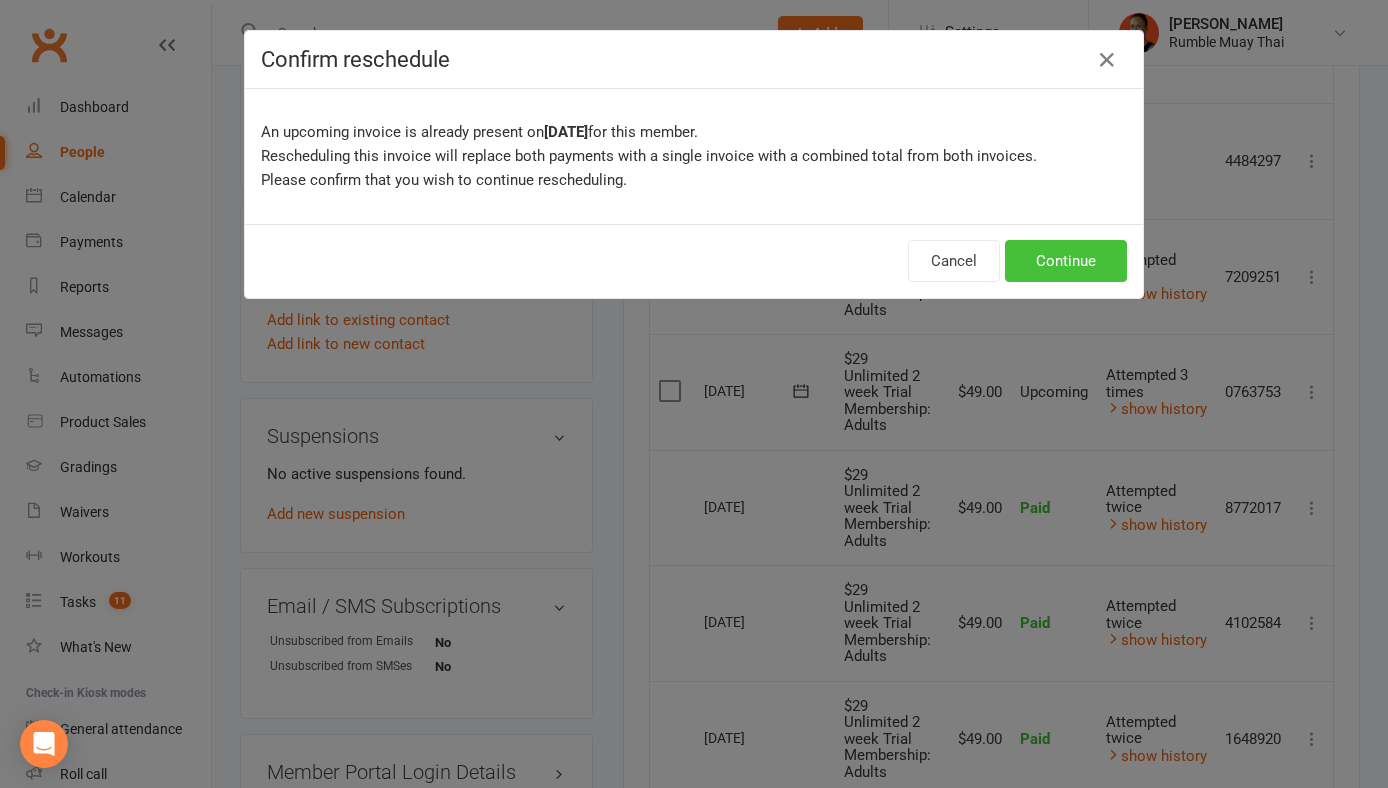 click on "Continue" at bounding box center [1066, 261] 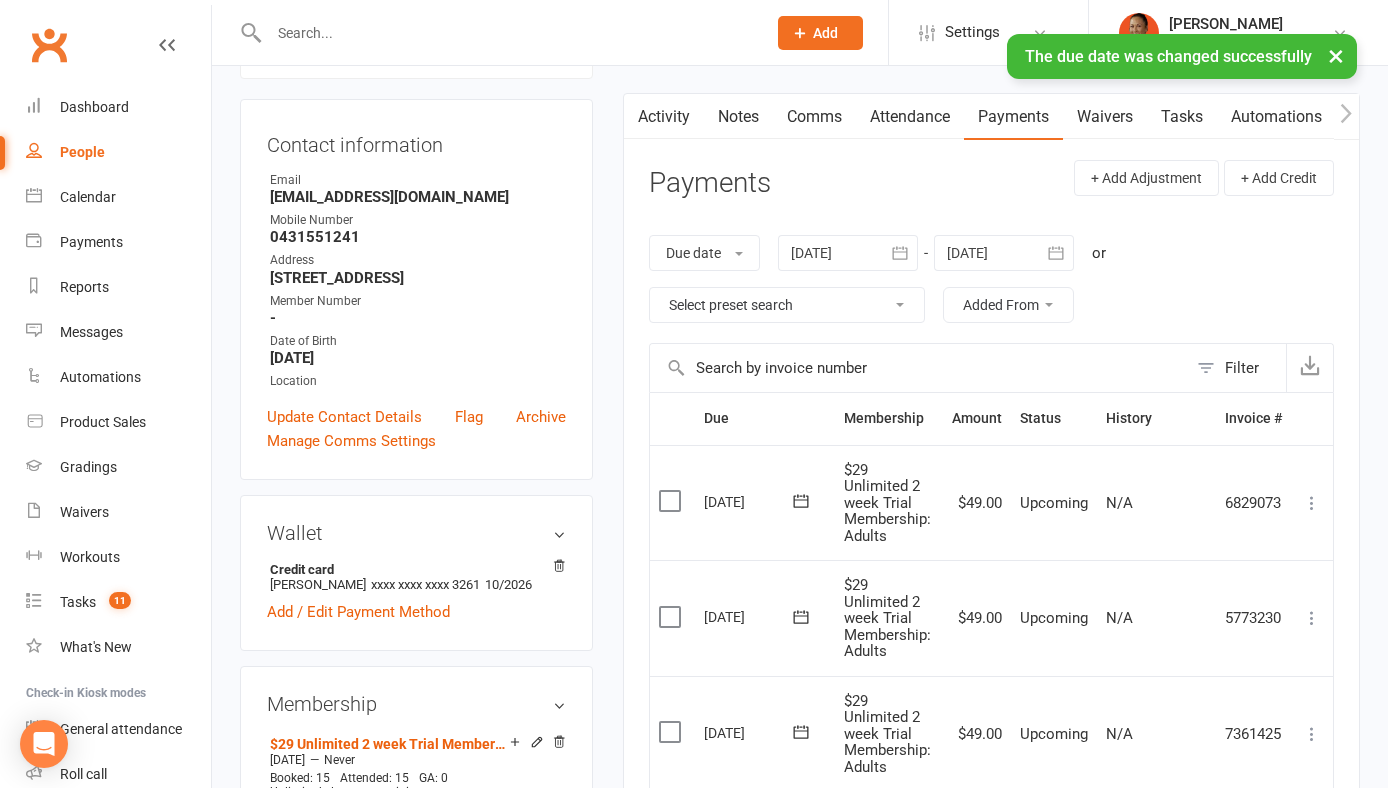 scroll, scrollTop: 0, scrollLeft: 0, axis: both 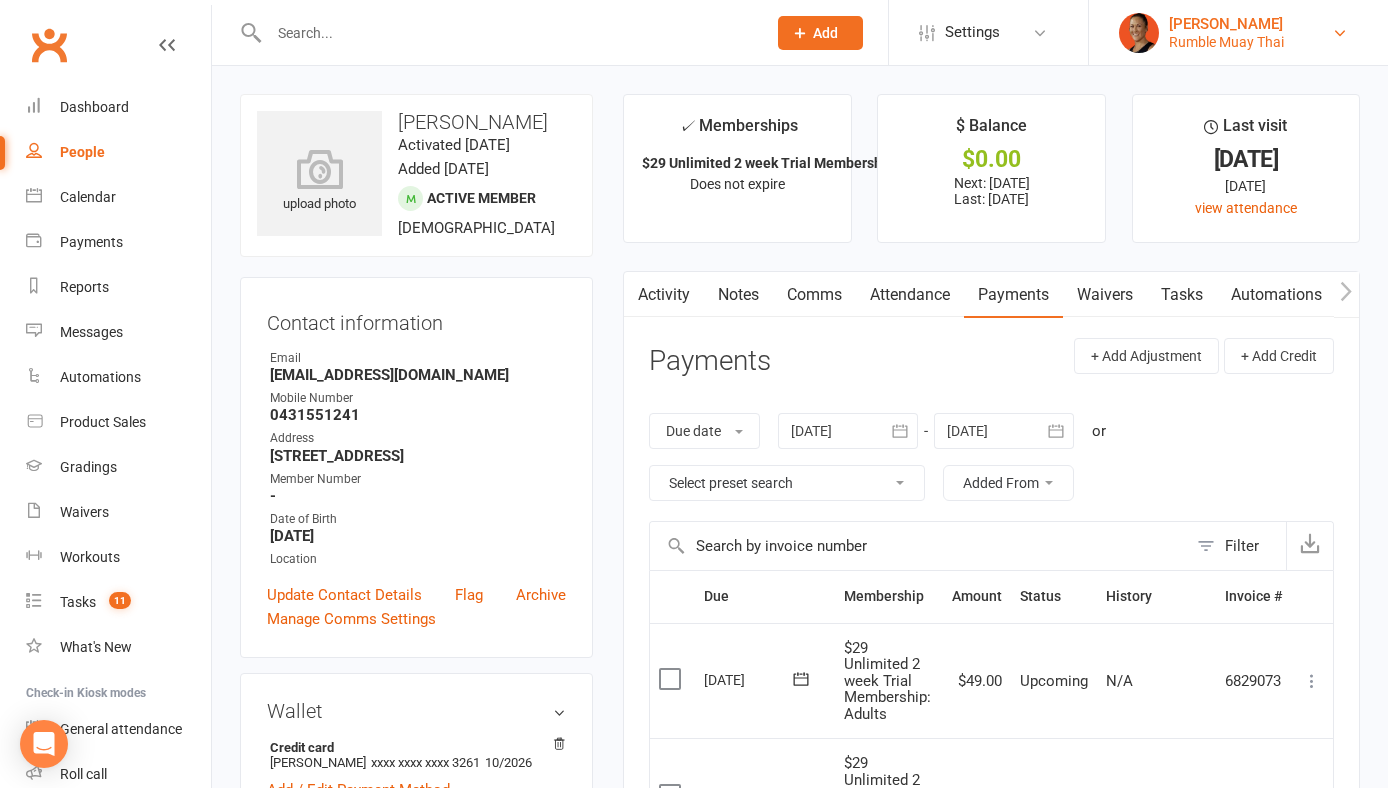 click on "Rumble Muay Thai" at bounding box center [1226, 42] 